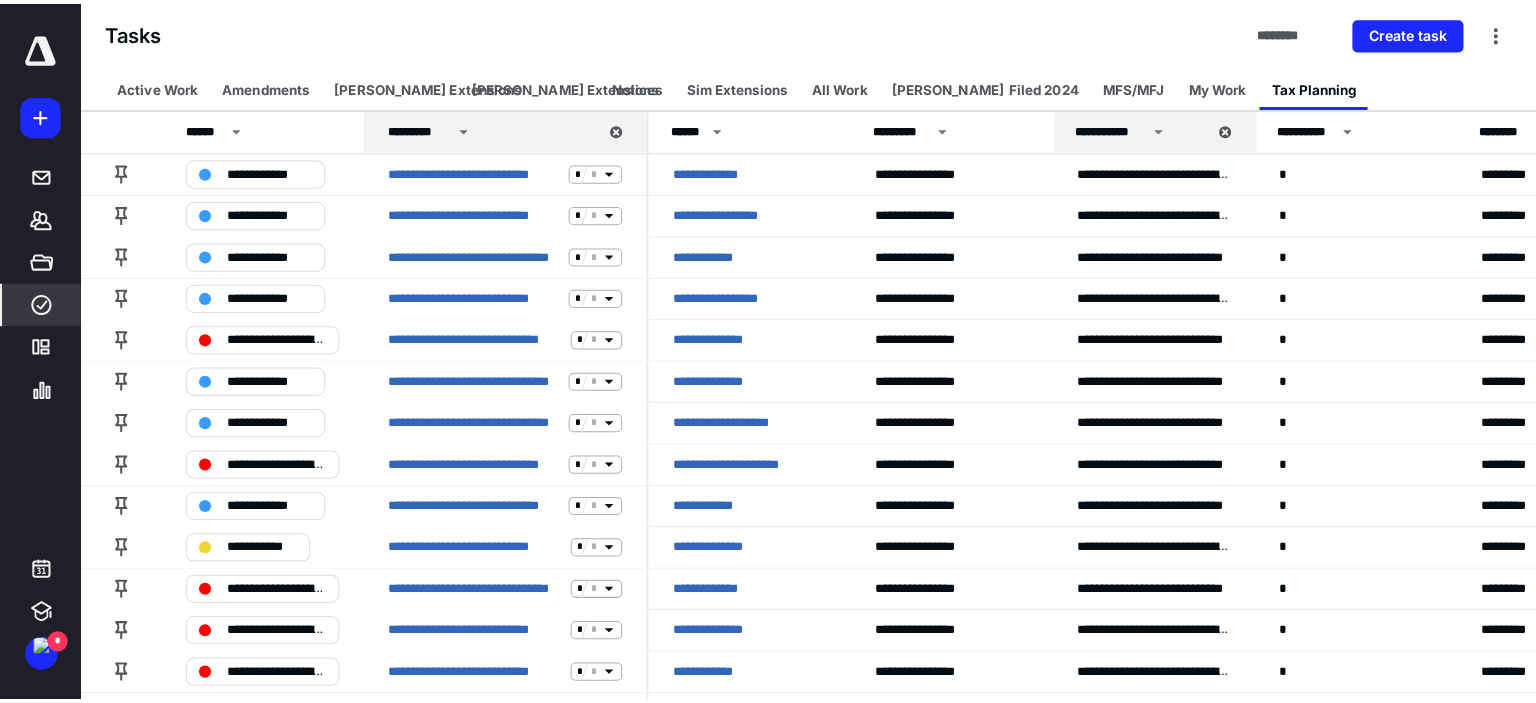 scroll, scrollTop: 0, scrollLeft: 0, axis: both 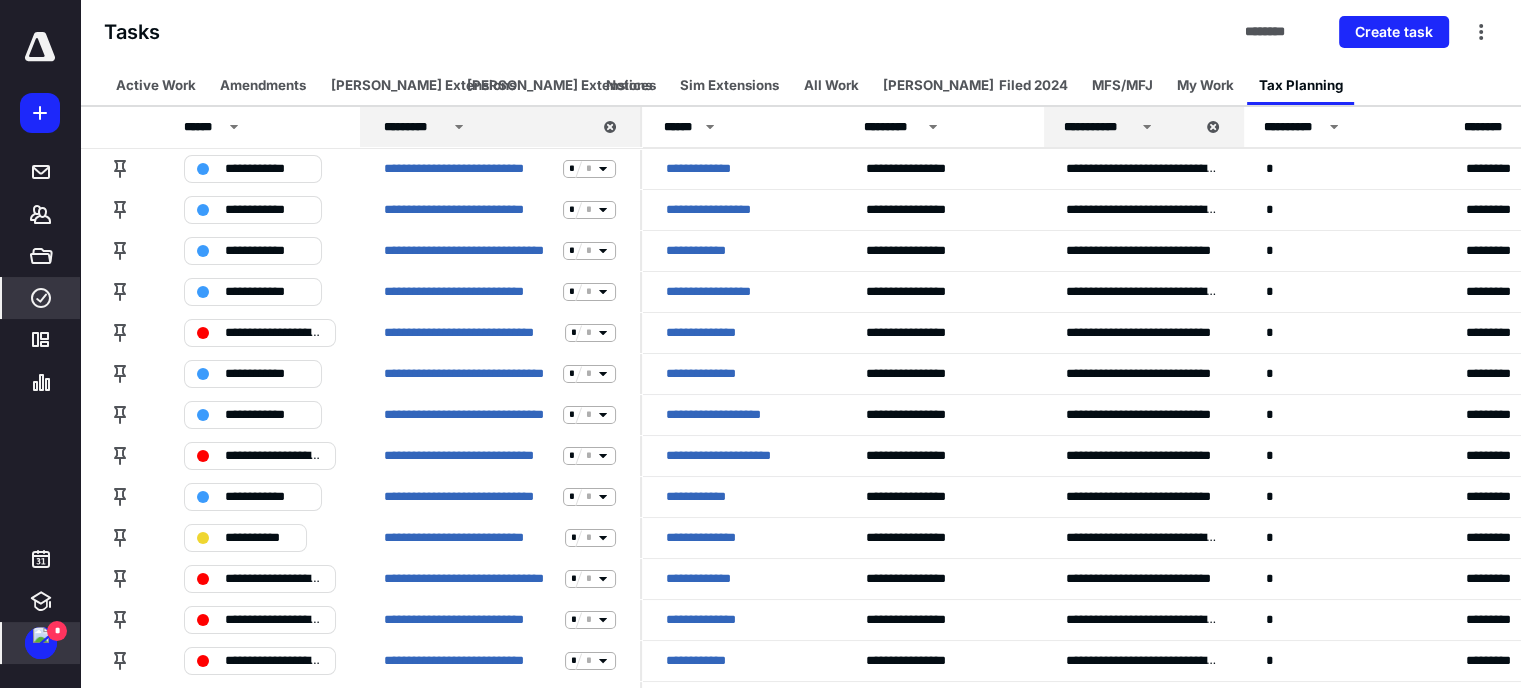 click at bounding box center [41, 635] 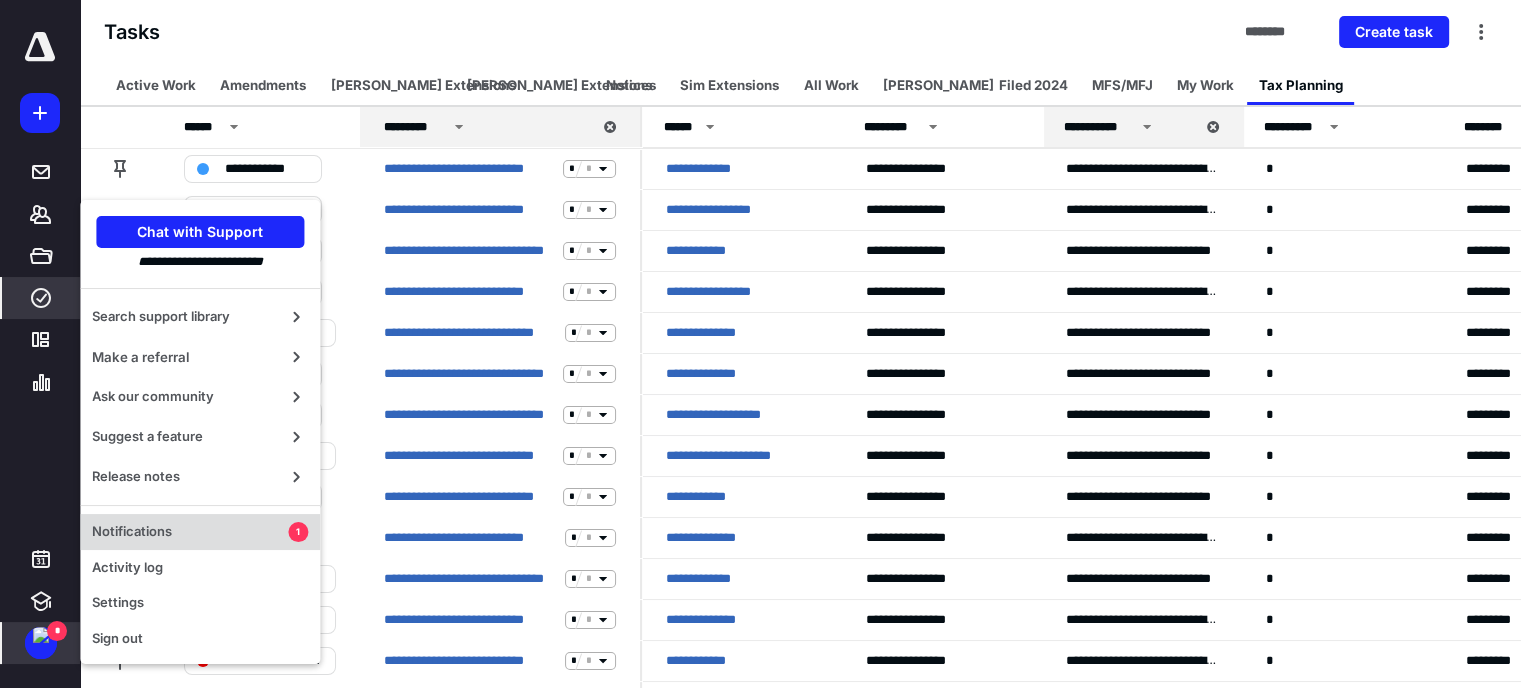 click on "Notifications" at bounding box center [190, 532] 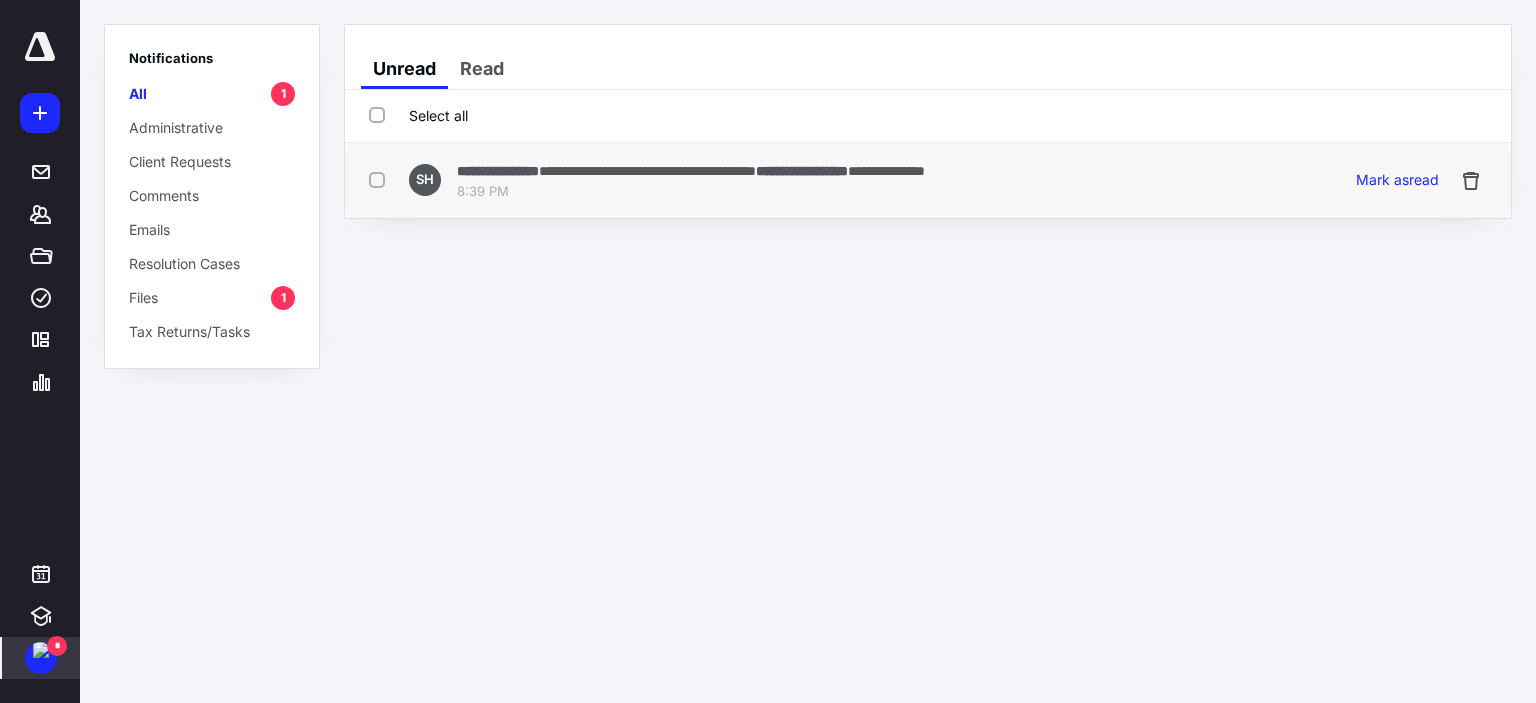 click on "**********" at bounding box center (647, 171) 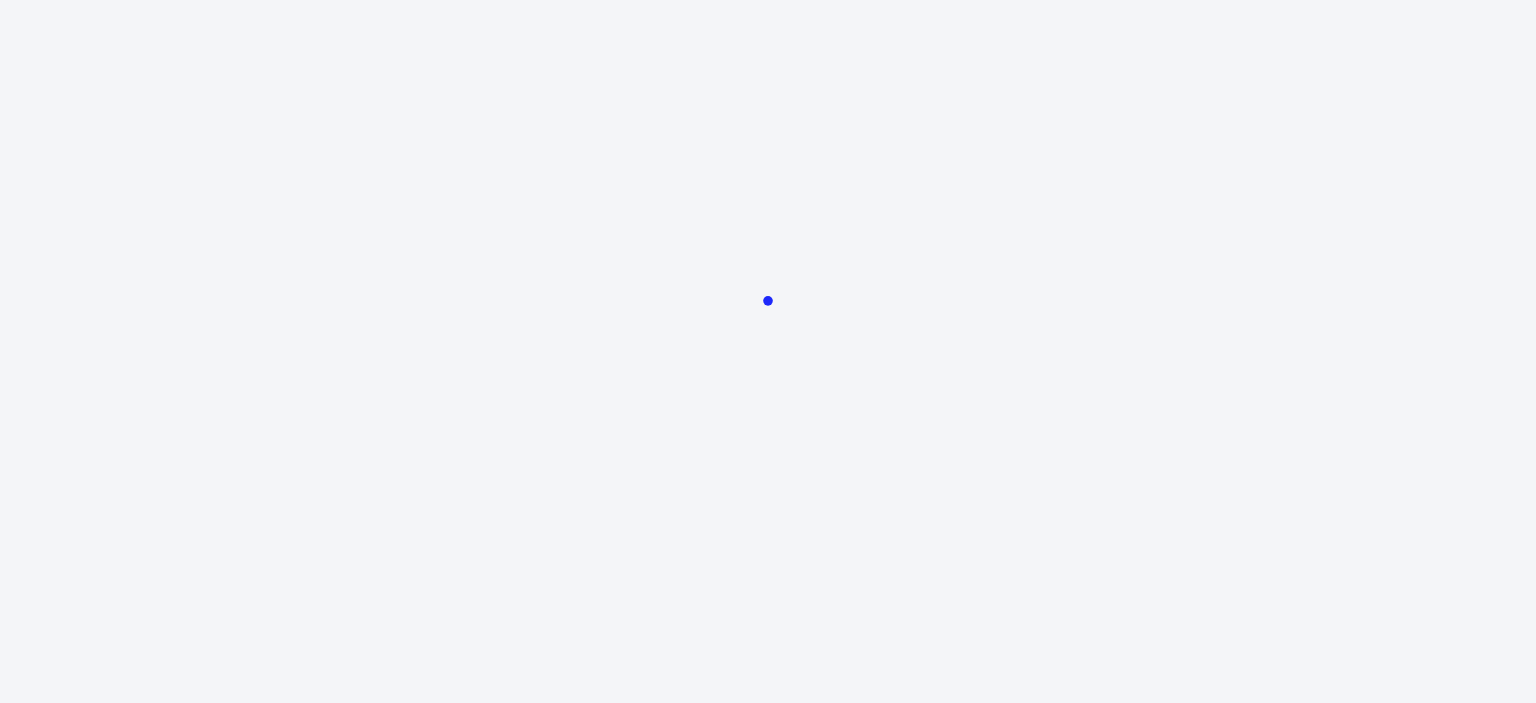 scroll, scrollTop: 0, scrollLeft: 0, axis: both 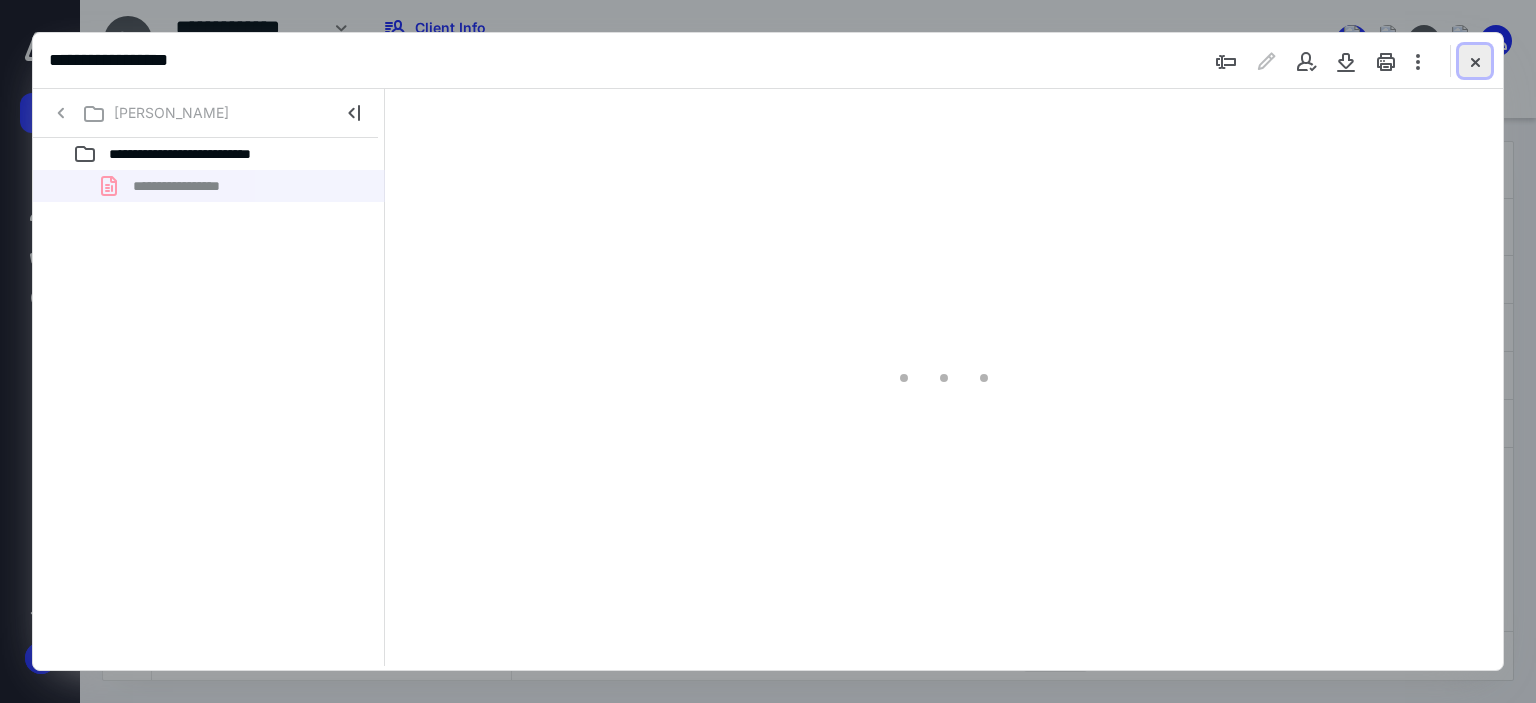 click at bounding box center (1475, 61) 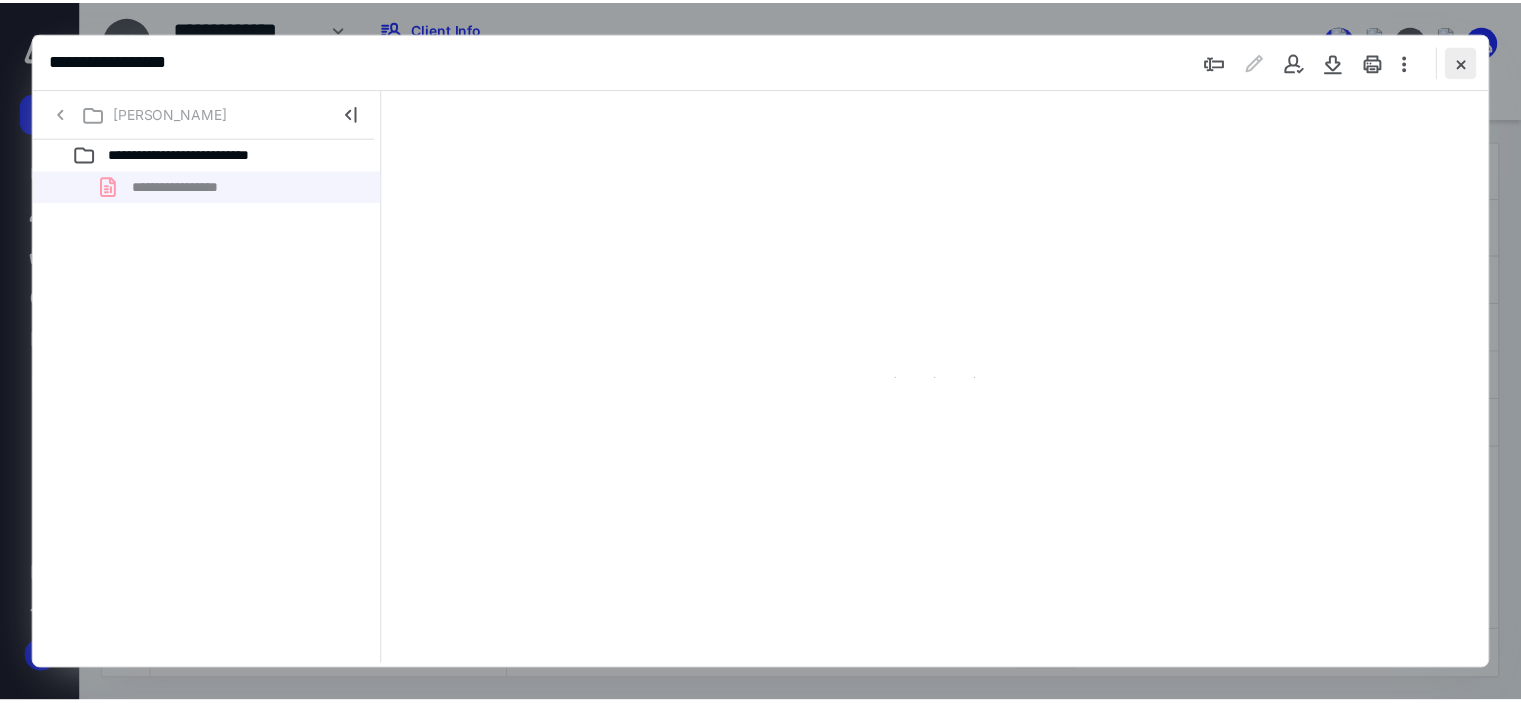 scroll, scrollTop: 0, scrollLeft: 0, axis: both 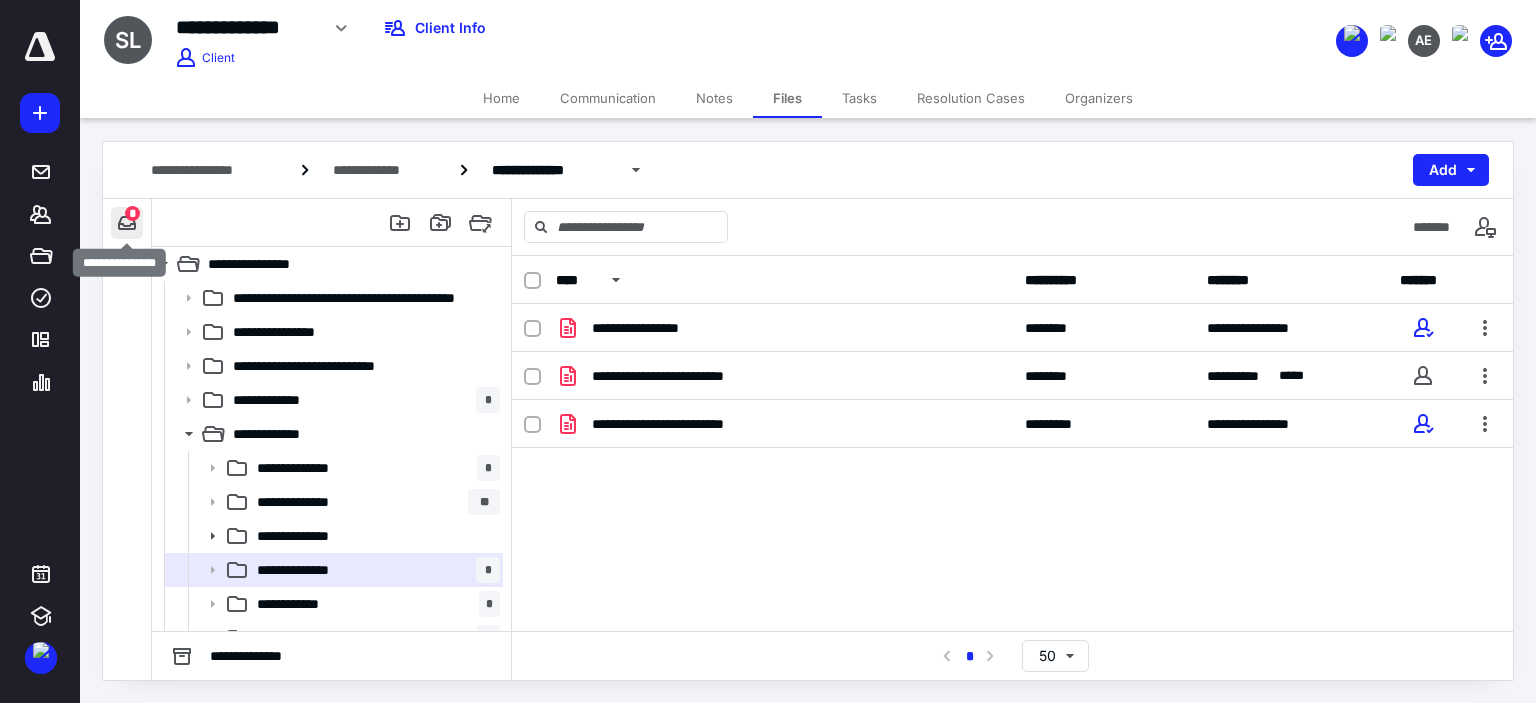 click at bounding box center [127, 223] 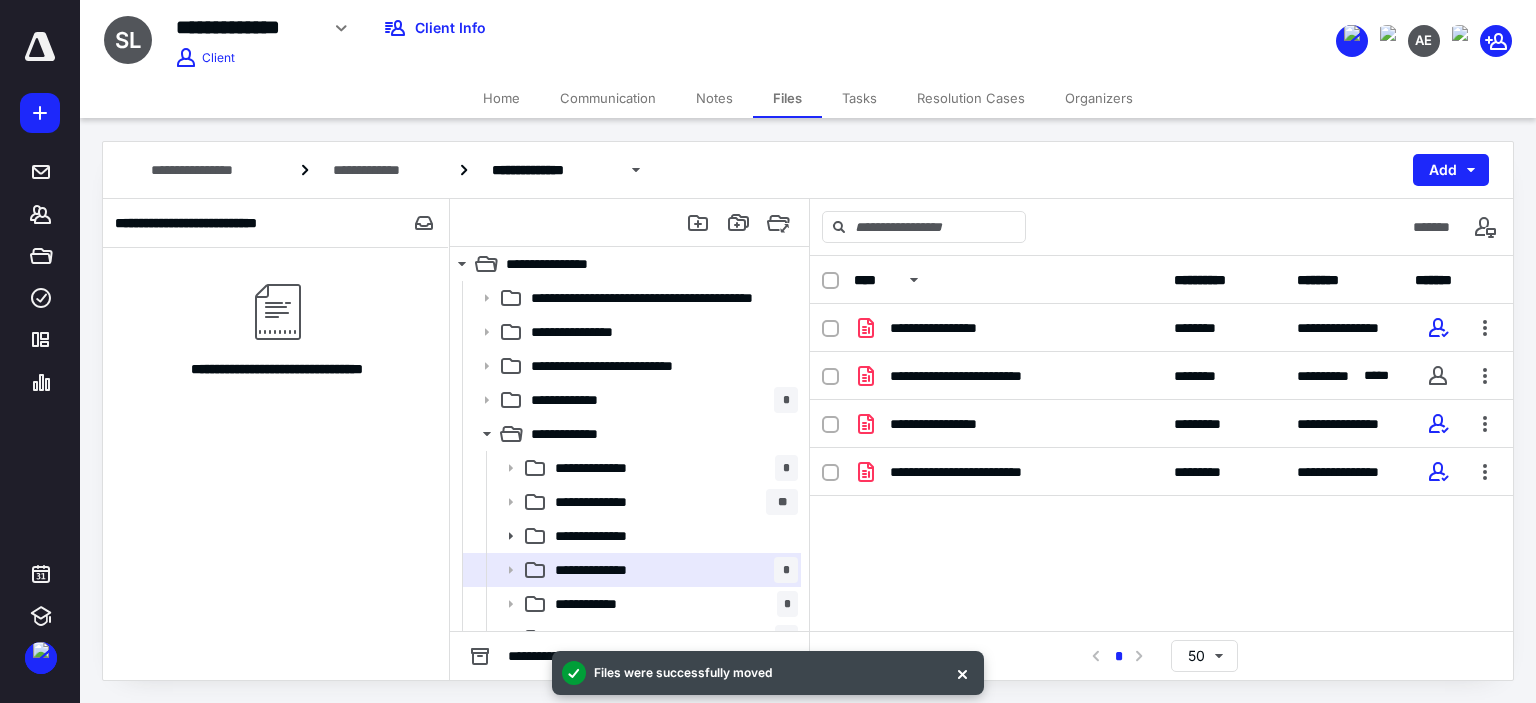 click on "Tasks" at bounding box center (859, 98) 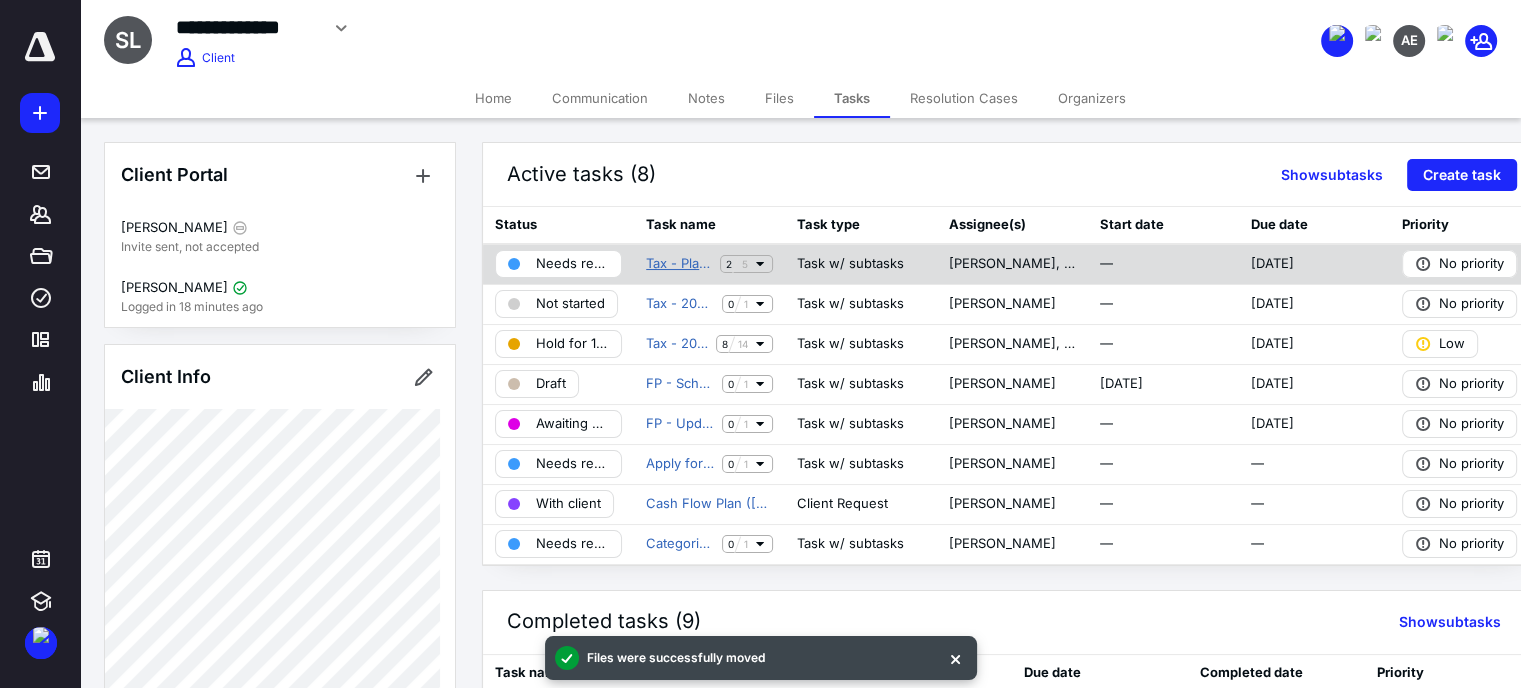 click on "Tax - Planning Meeting - Sim" at bounding box center (679, 264) 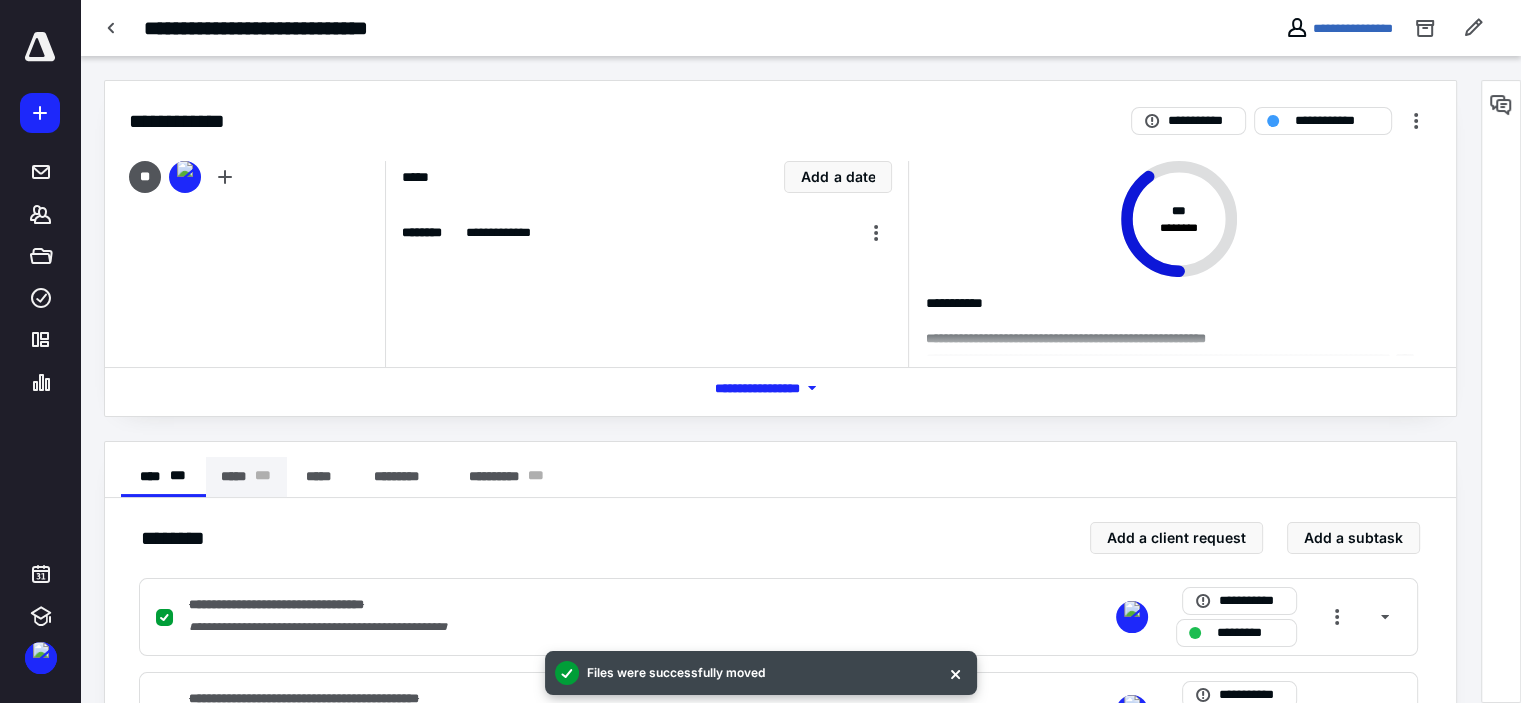 click on "***** * * *" at bounding box center [246, 477] 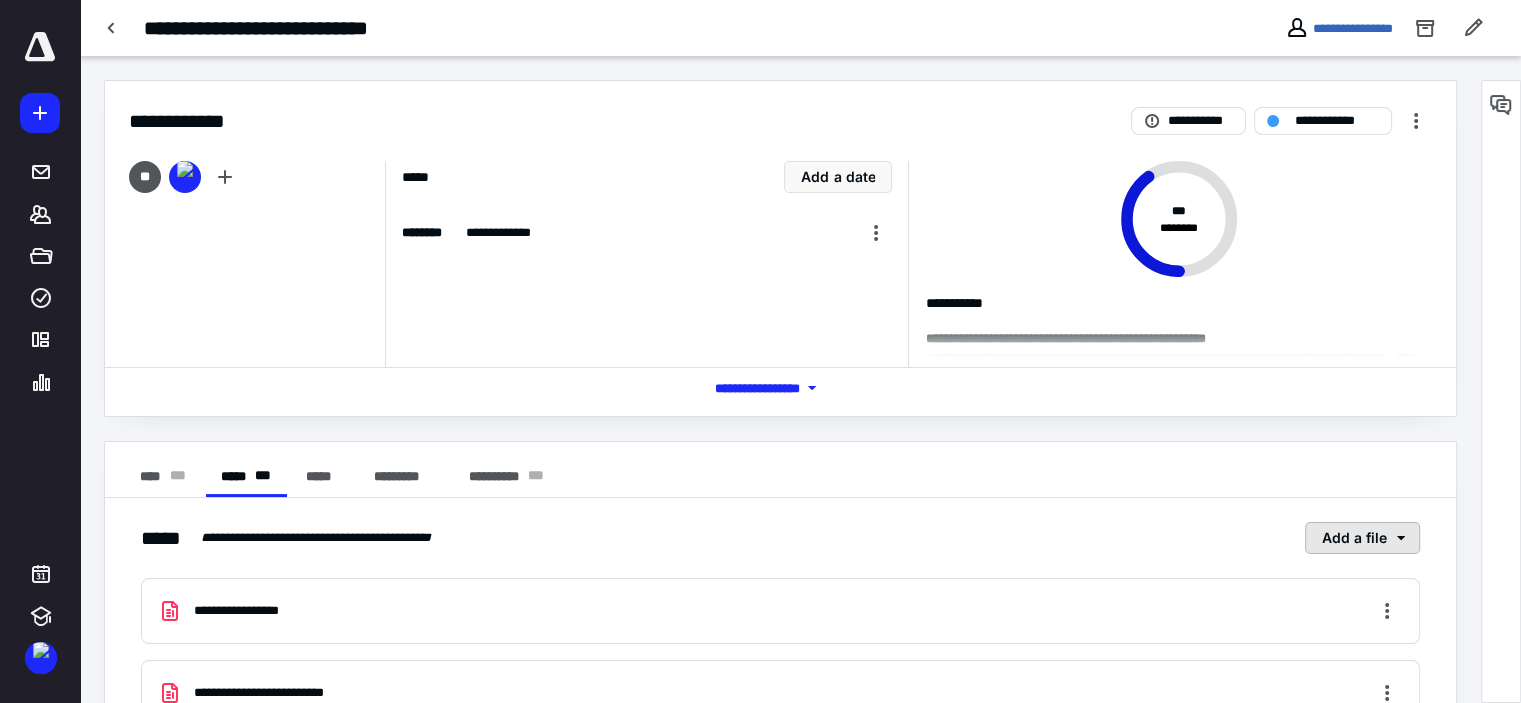click on "Add a file" at bounding box center (1362, 538) 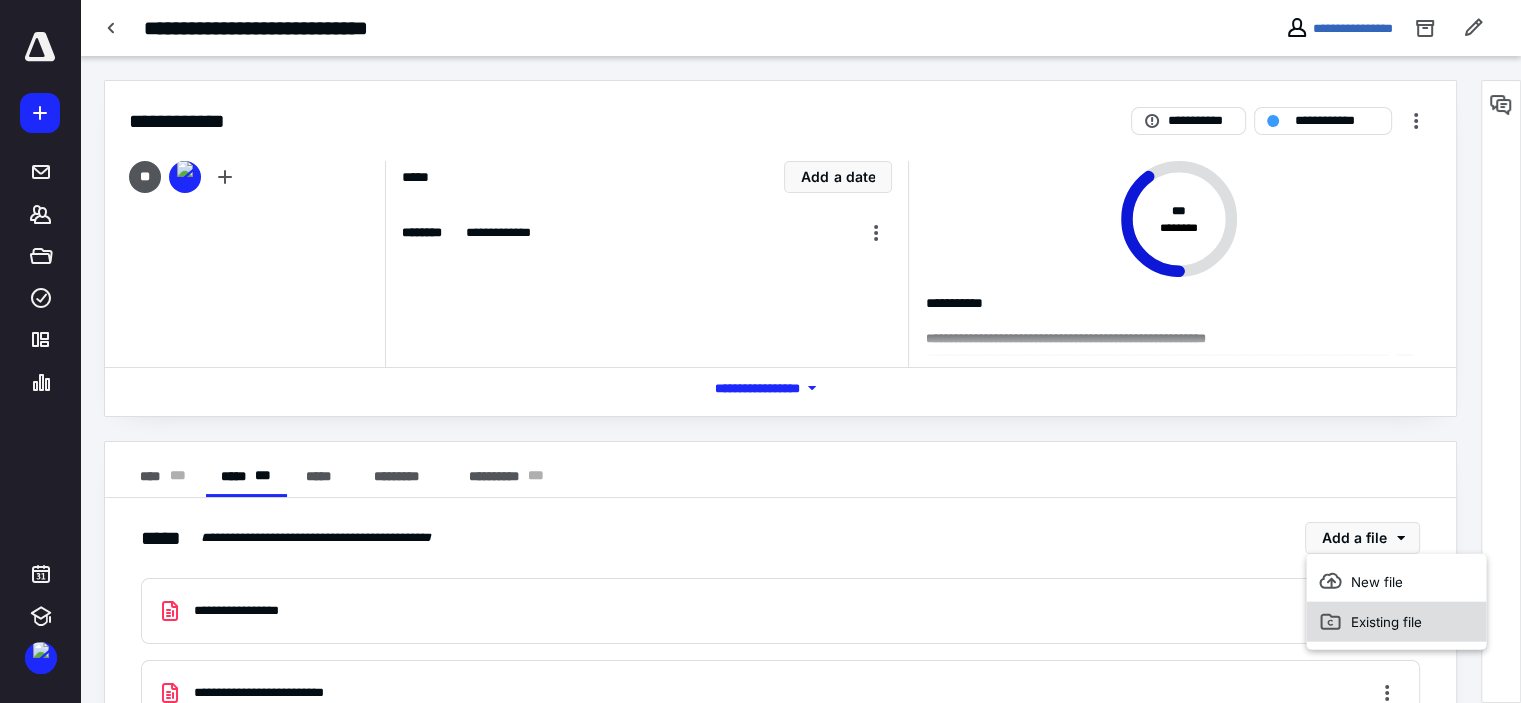 click on "Existing file" at bounding box center (1396, 622) 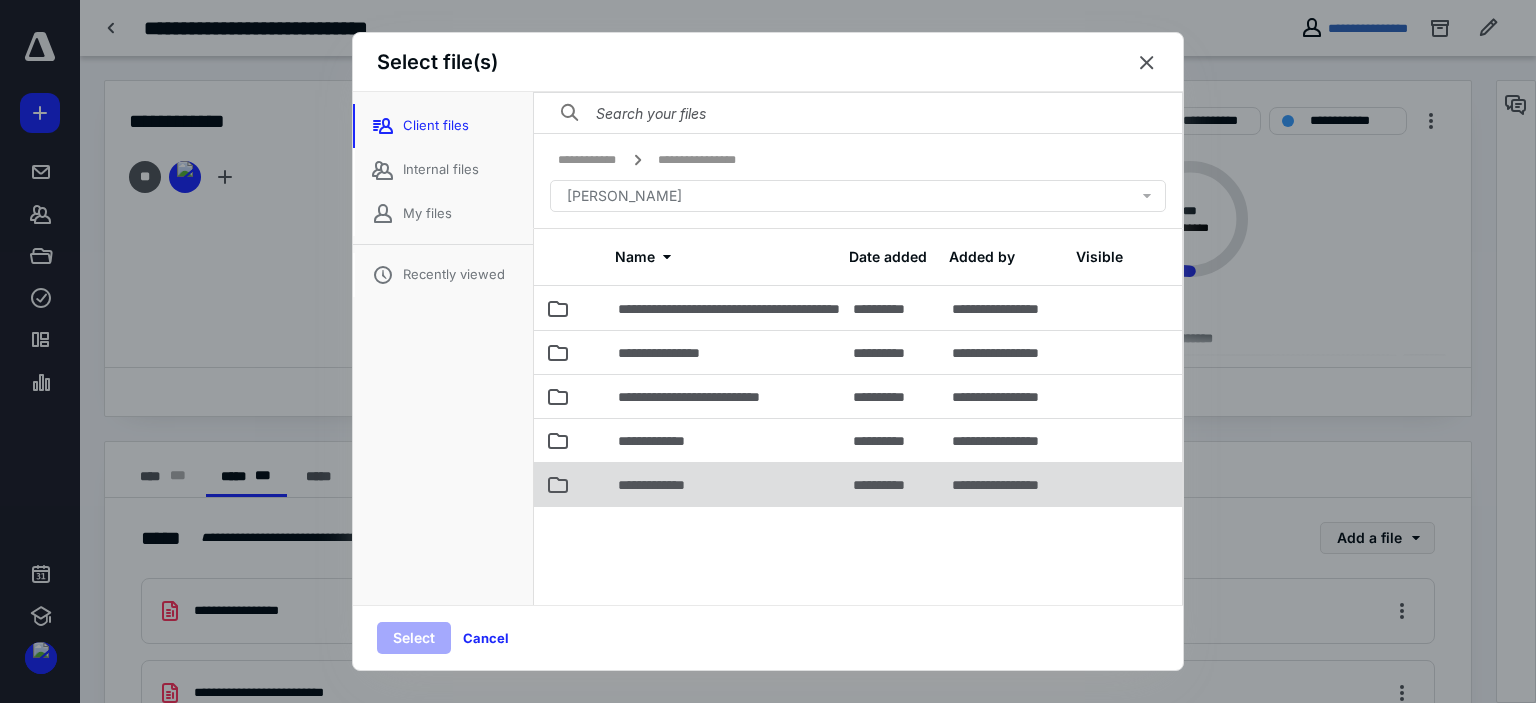 click on "**********" at bounding box center [858, 485] 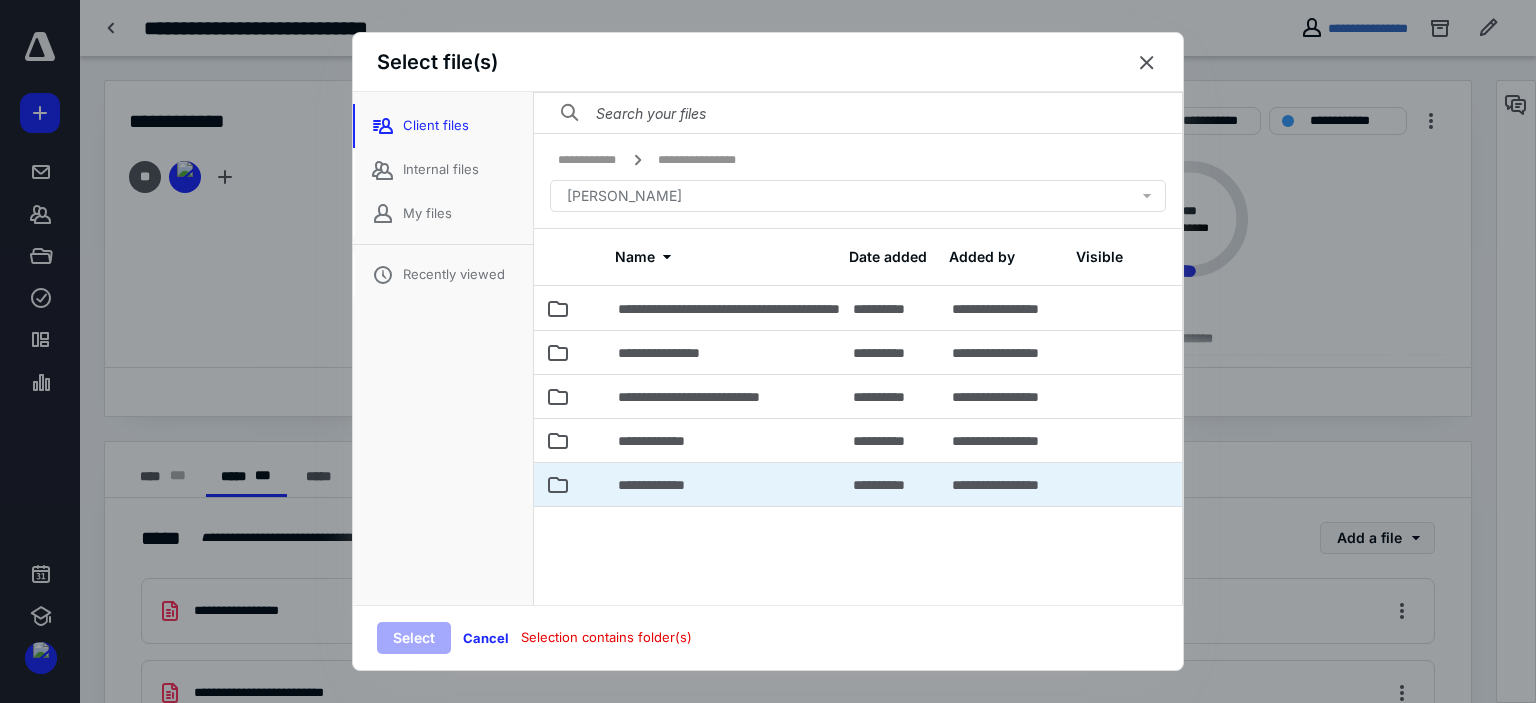 click on "**********" at bounding box center (858, 485) 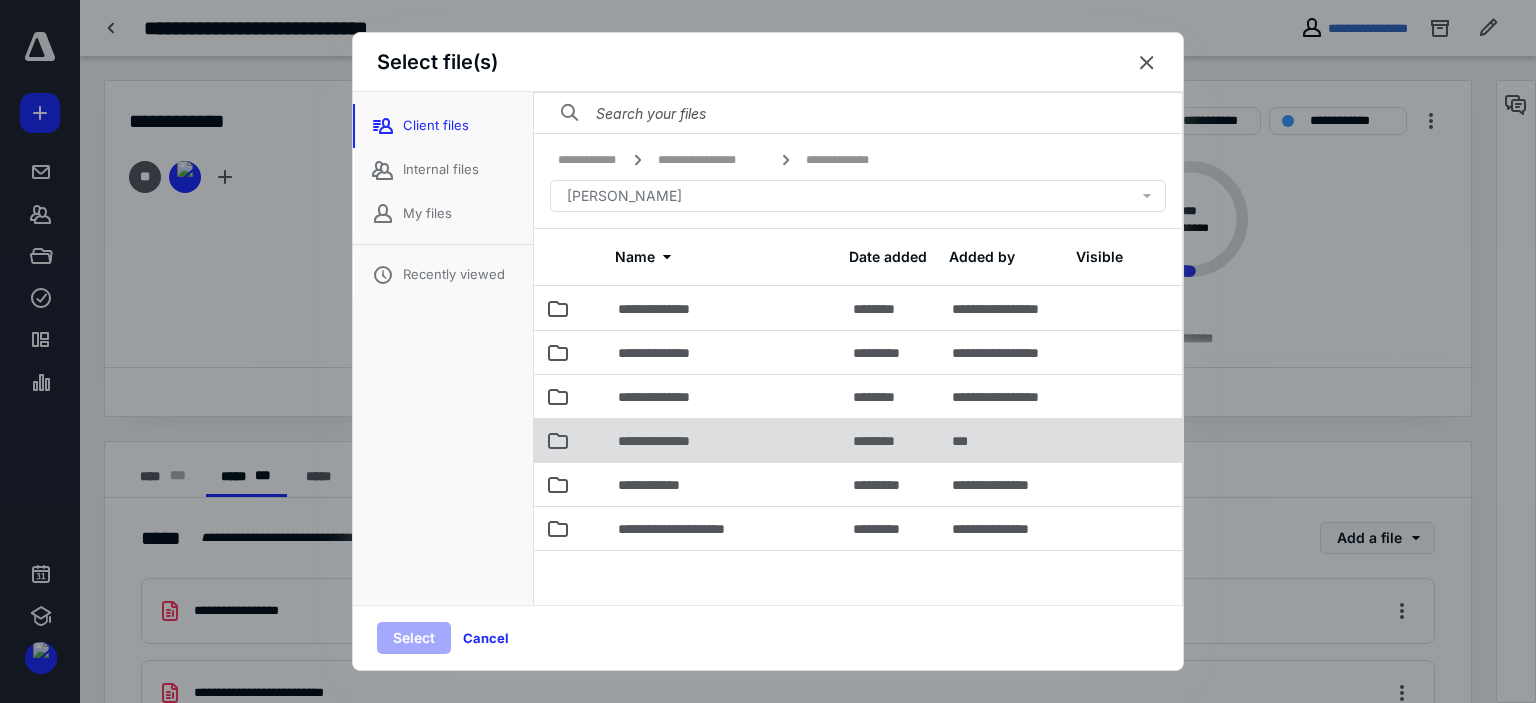 click on "**********" at bounding box center [674, 441] 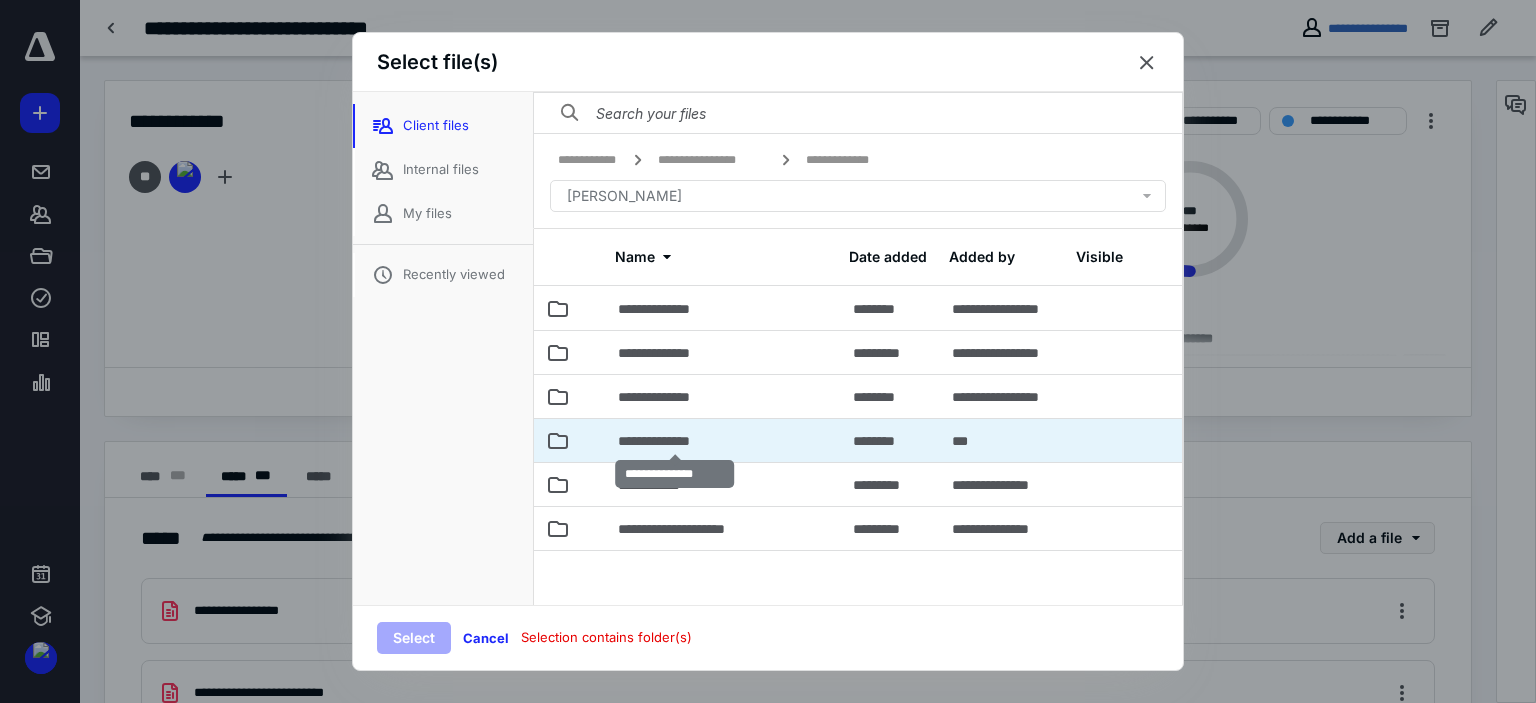 click on "**********" at bounding box center (674, 441) 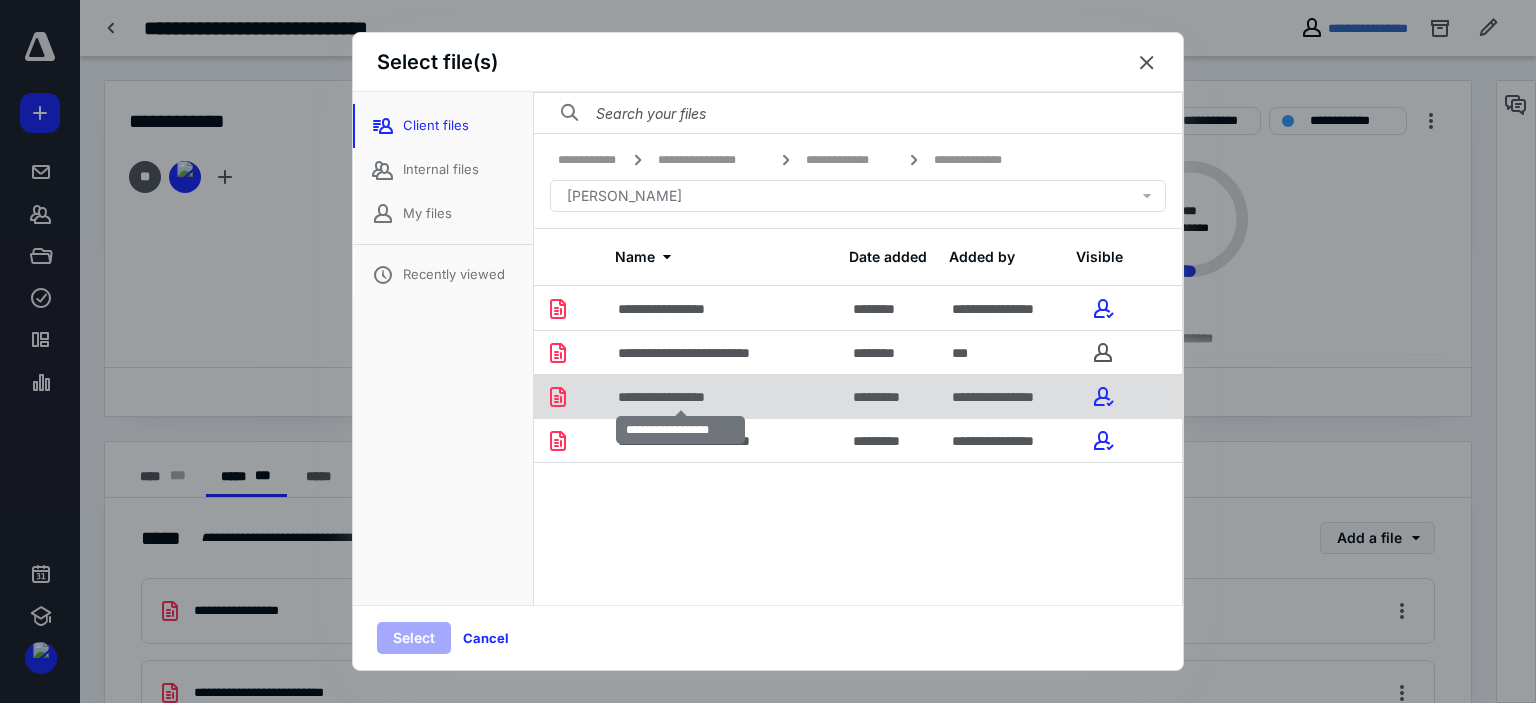 click on "**********" at bounding box center (681, 397) 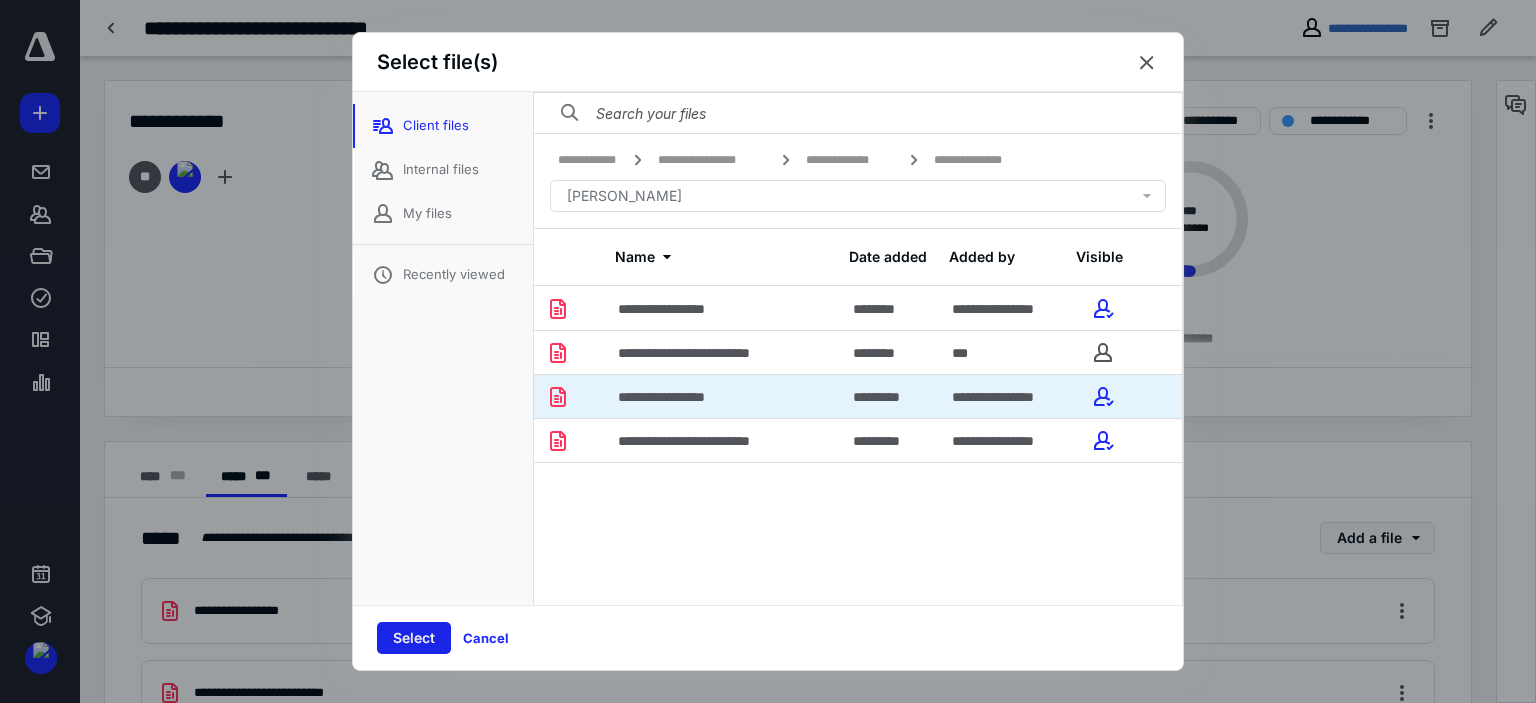 click on "Select" at bounding box center (414, 638) 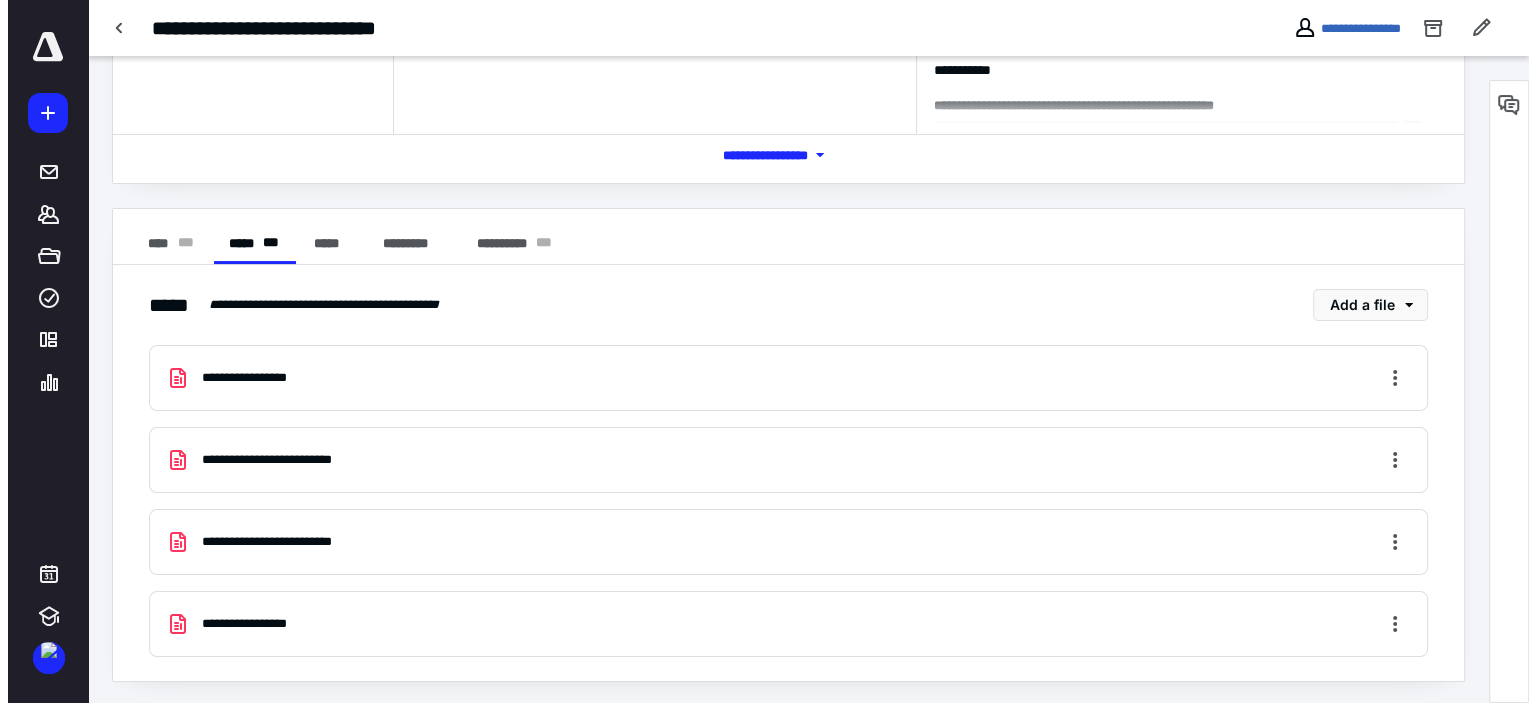 scroll, scrollTop: 0, scrollLeft: 0, axis: both 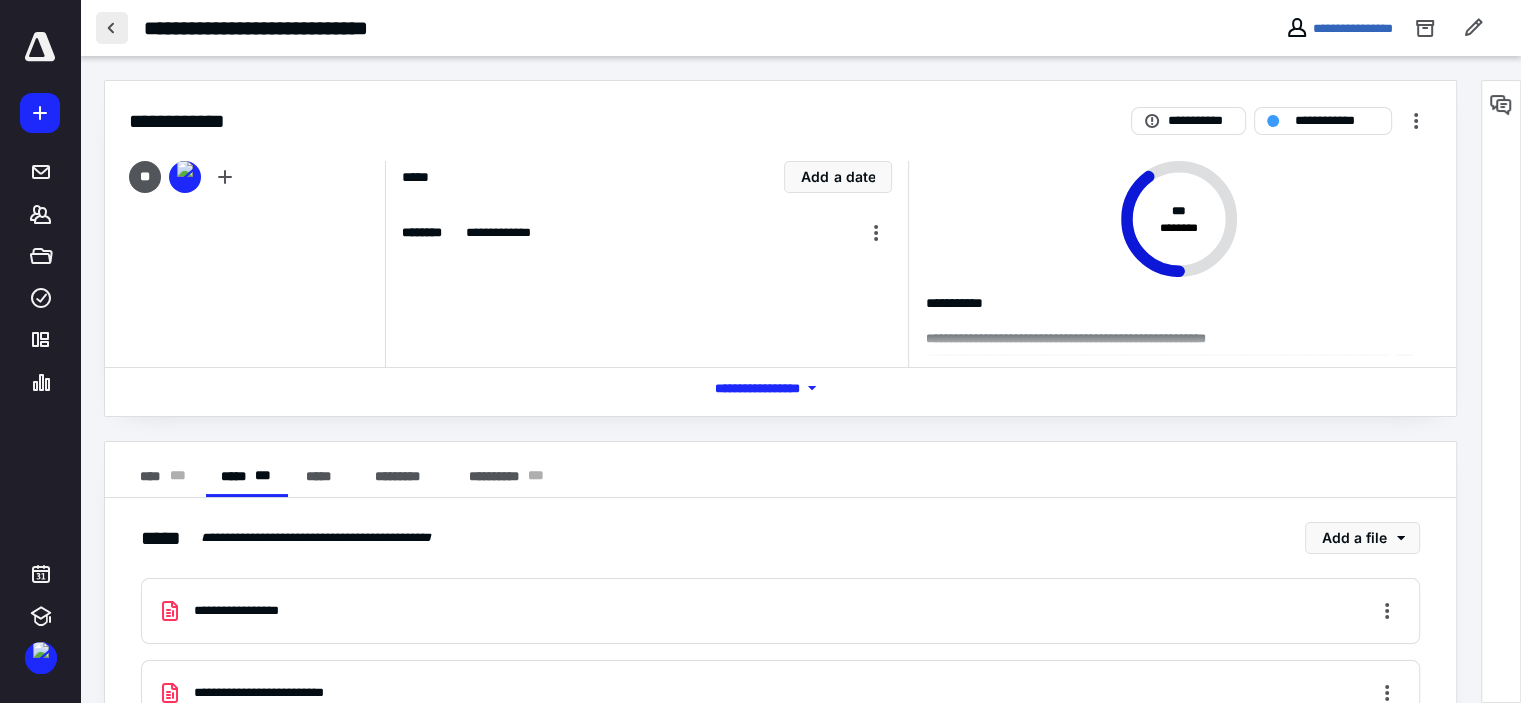 click at bounding box center (112, 28) 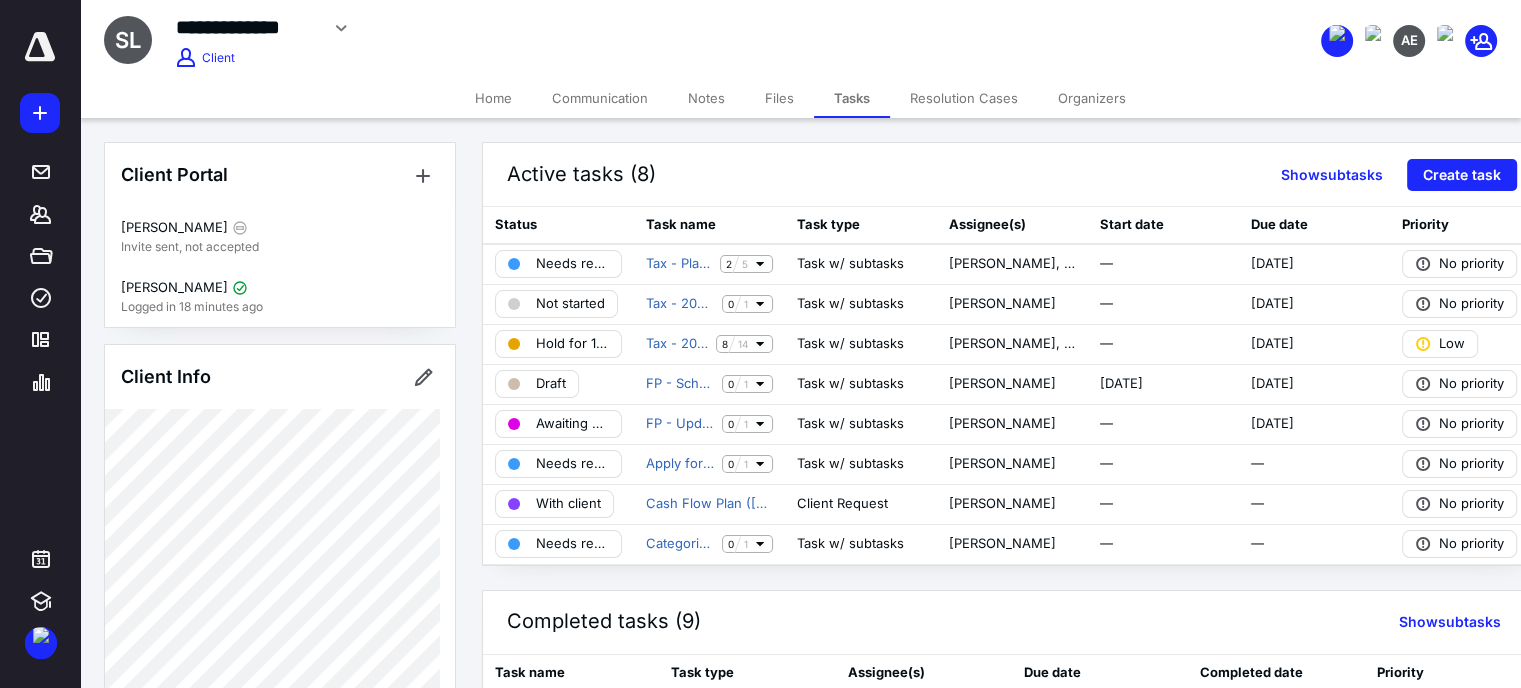 click on "Files" at bounding box center [779, 98] 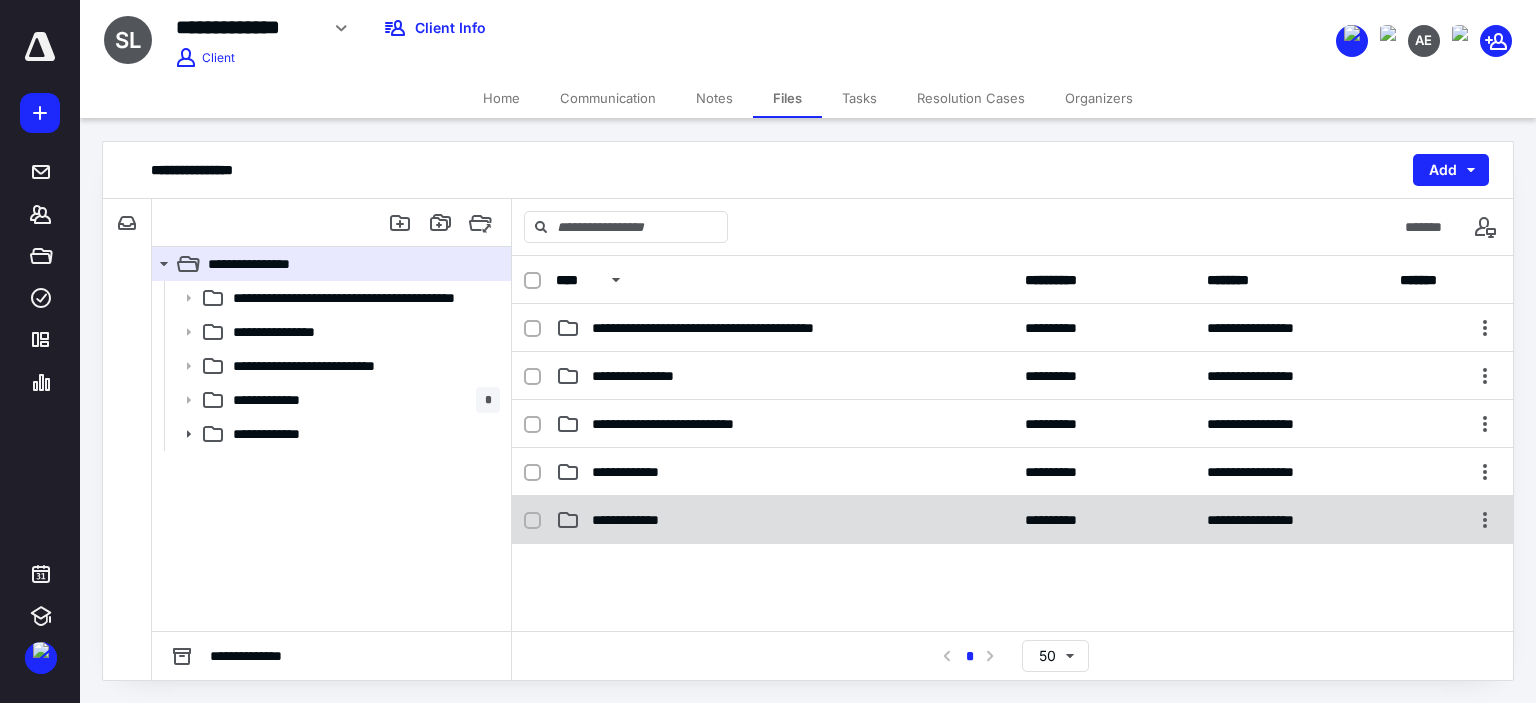 click on "**********" at bounding box center [643, 520] 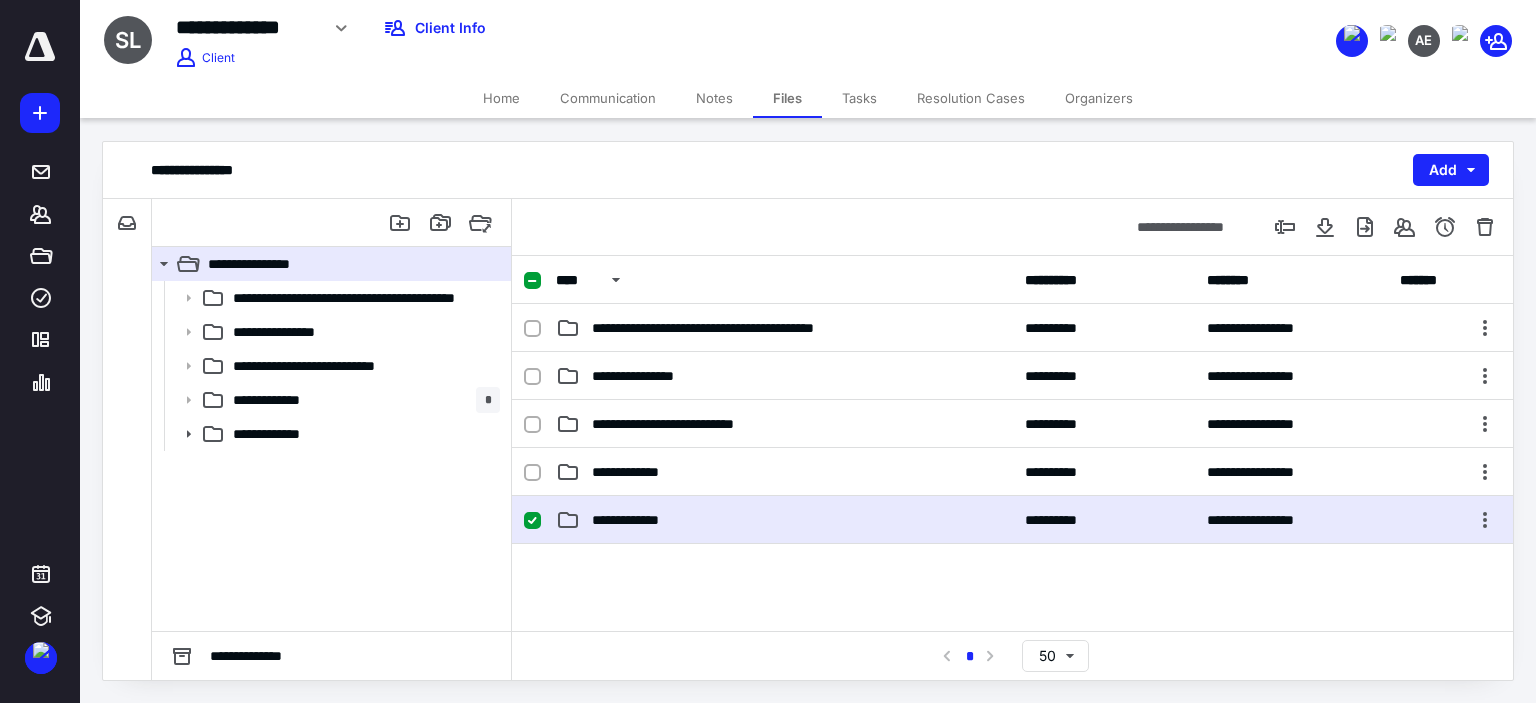 click on "**********" at bounding box center [643, 520] 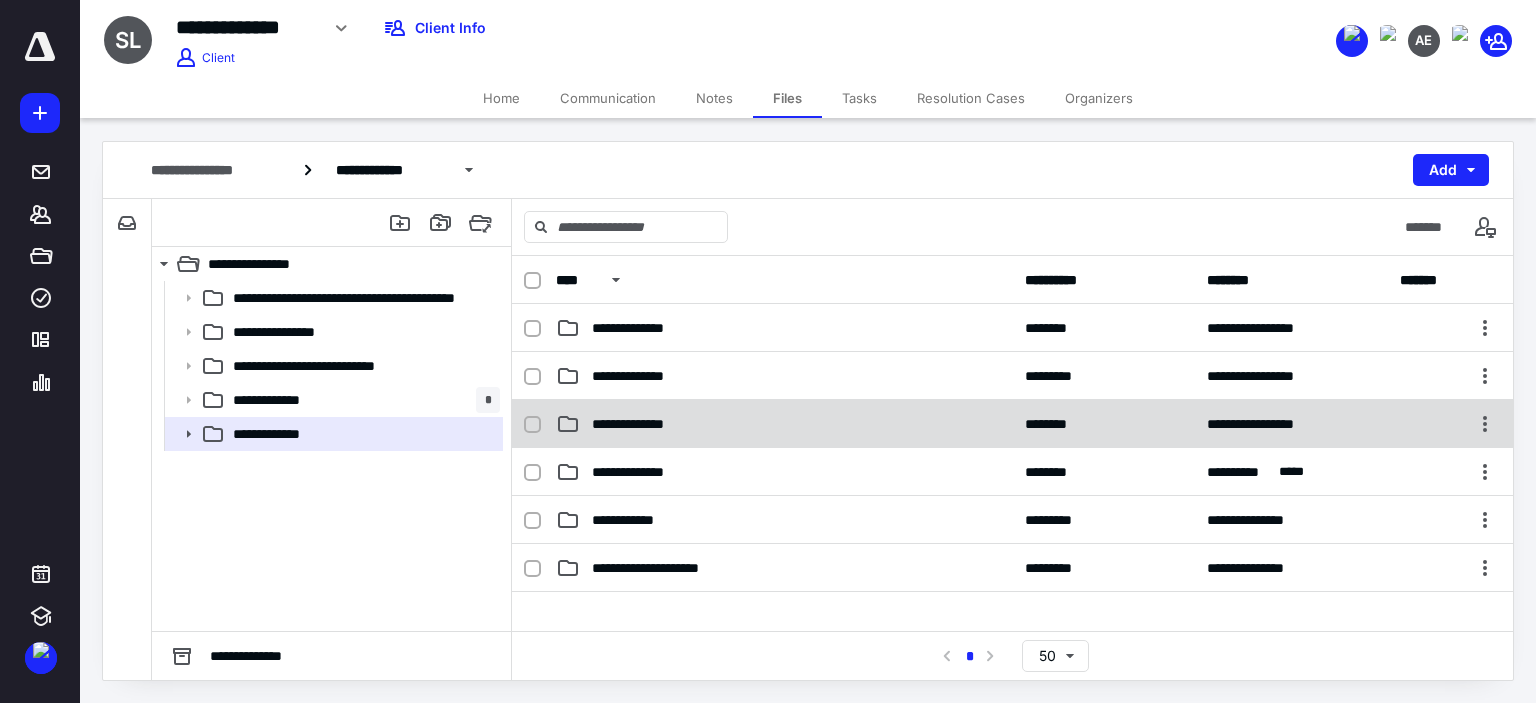 click on "**********" at bounding box center [649, 424] 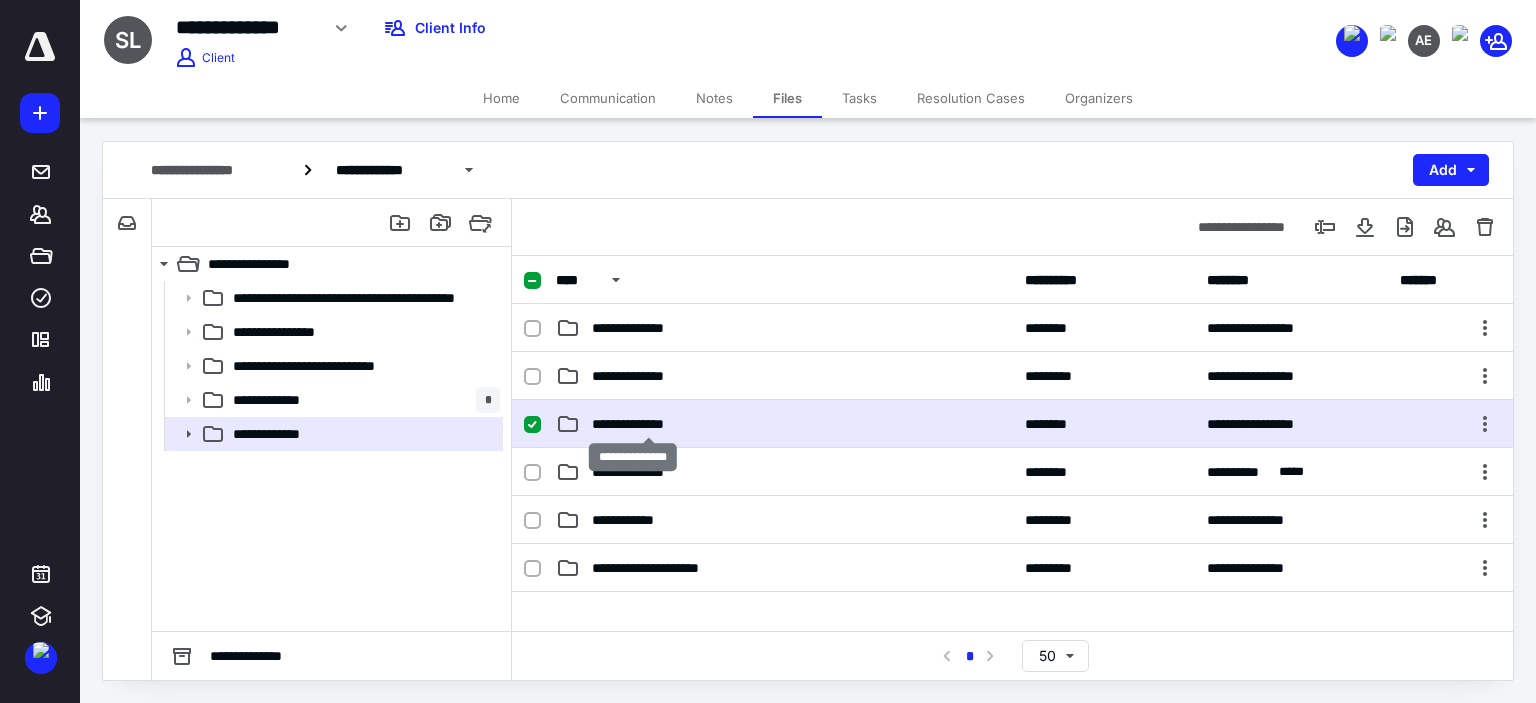 checkbox on "true" 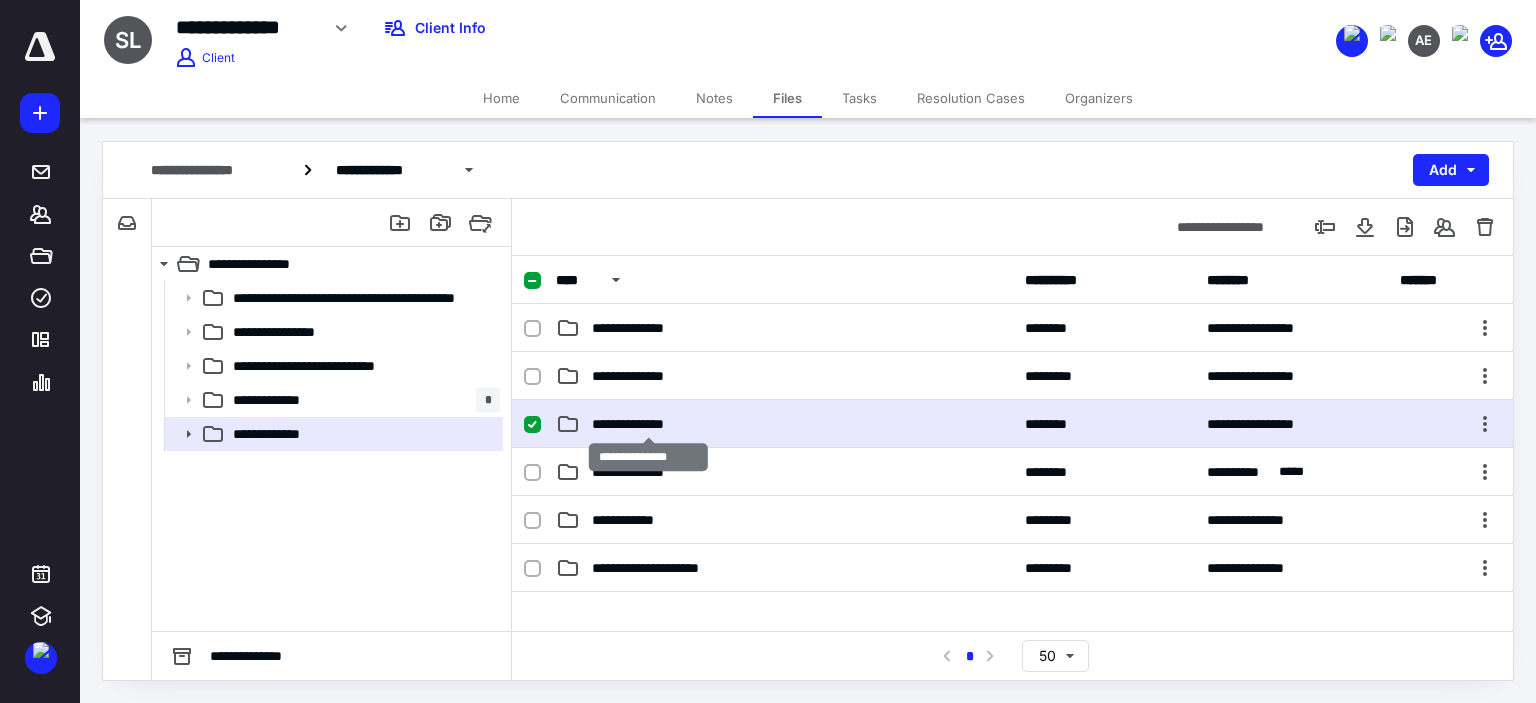 click on "**********" at bounding box center (649, 424) 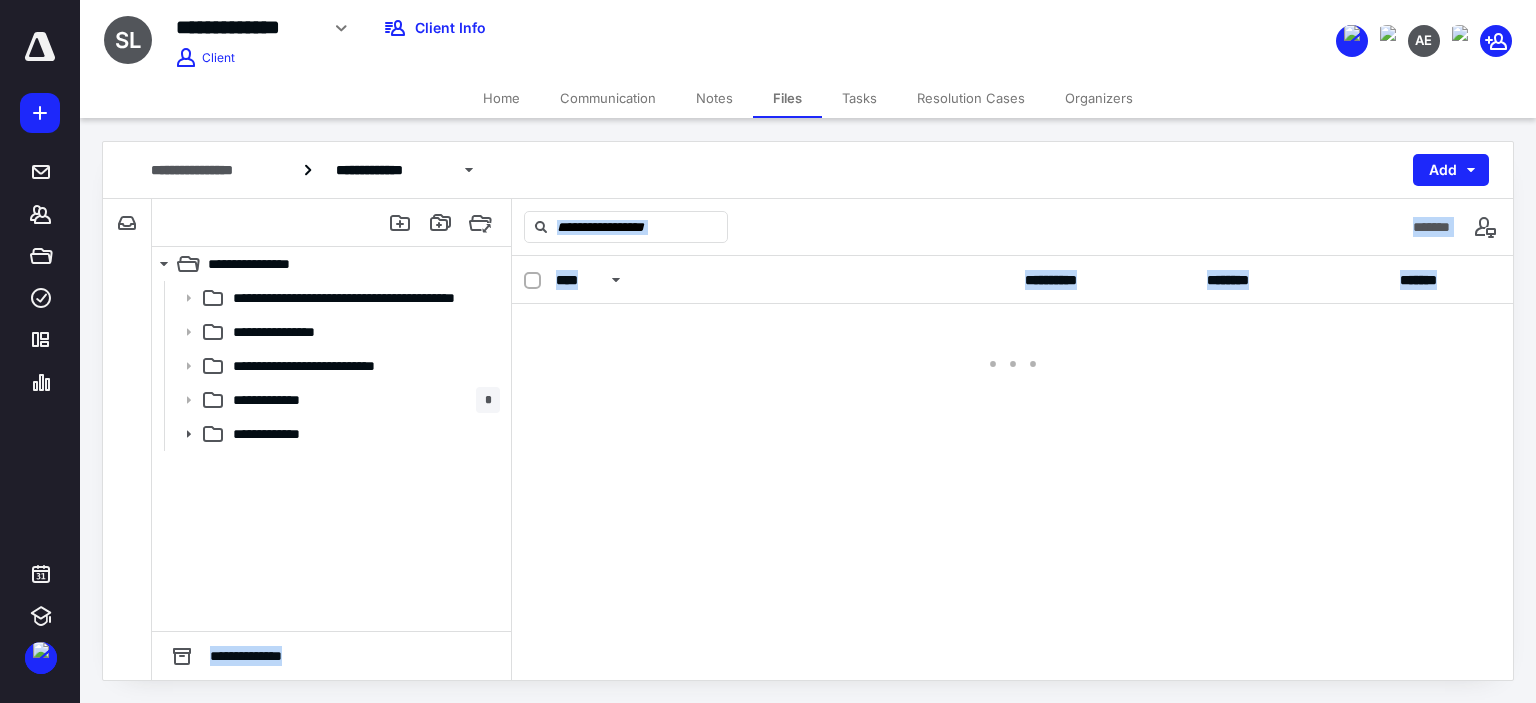 click on "**********" at bounding box center (1012, 468) 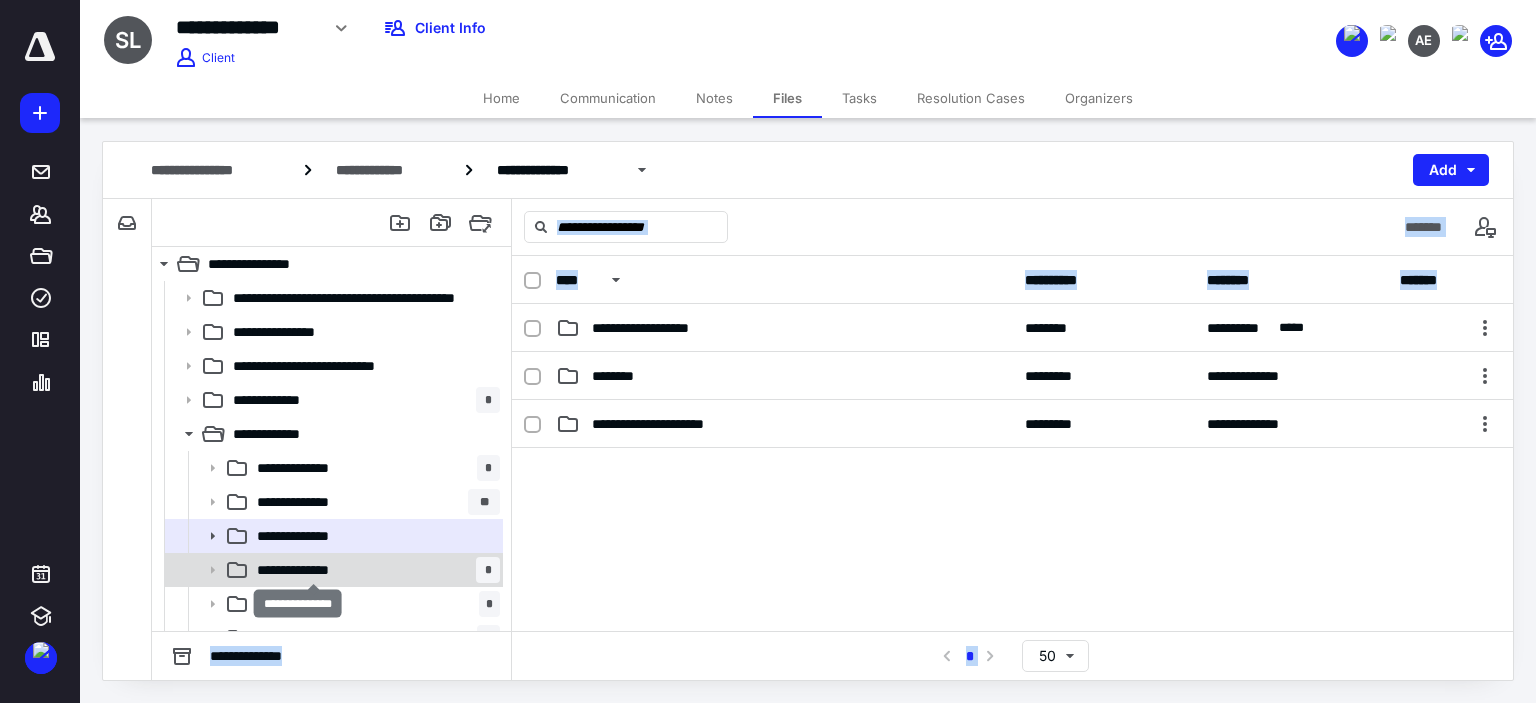 click on "**********" at bounding box center [313, 570] 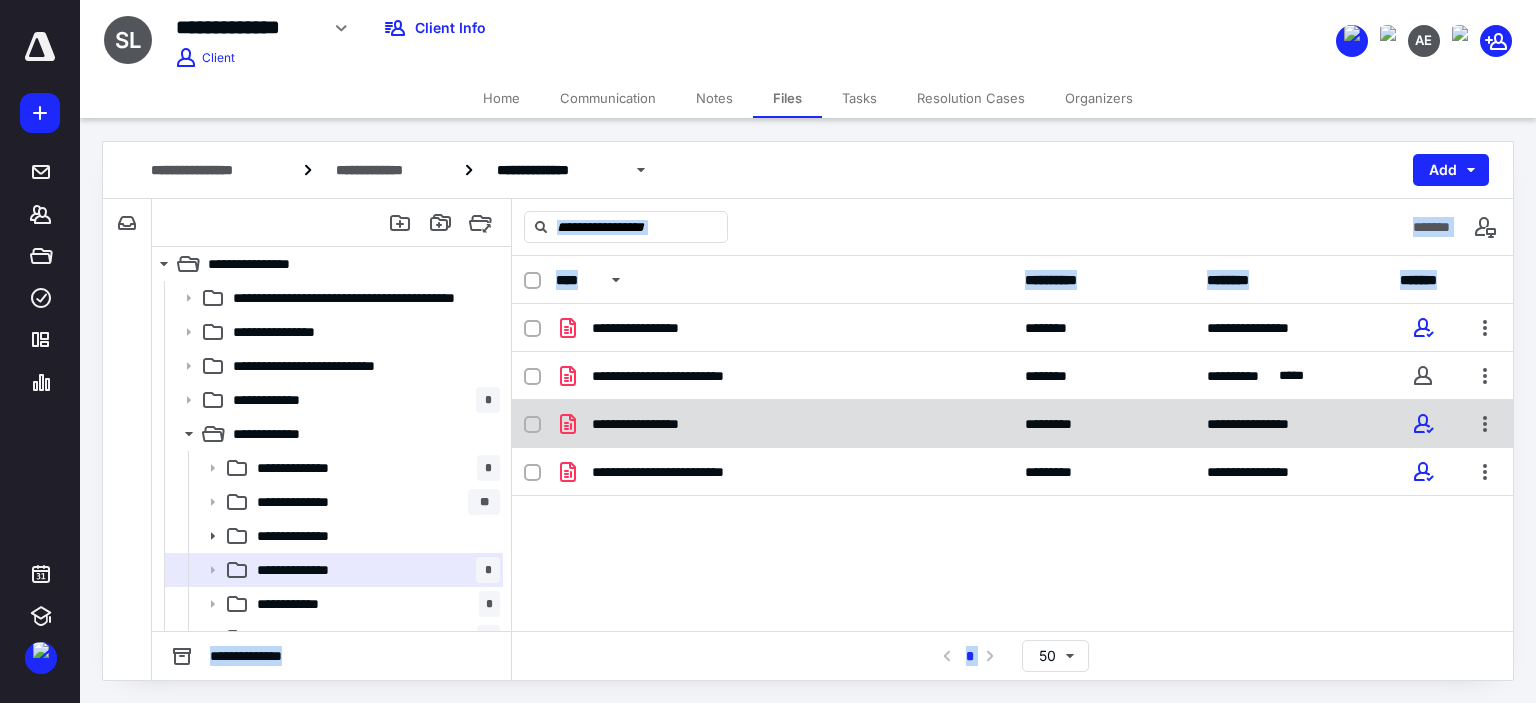 click on "**********" at bounding box center [1012, 424] 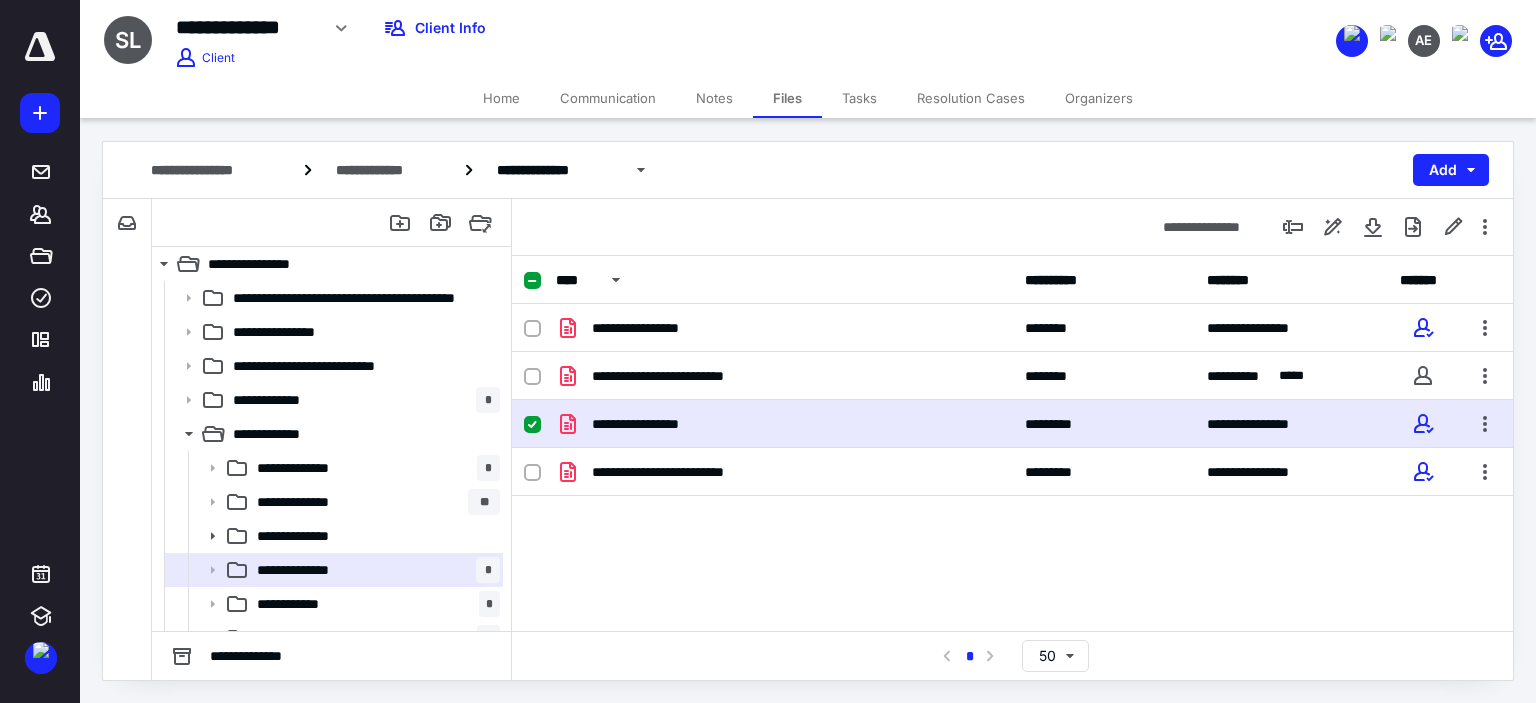 click on "**********" at bounding box center [784, 424] 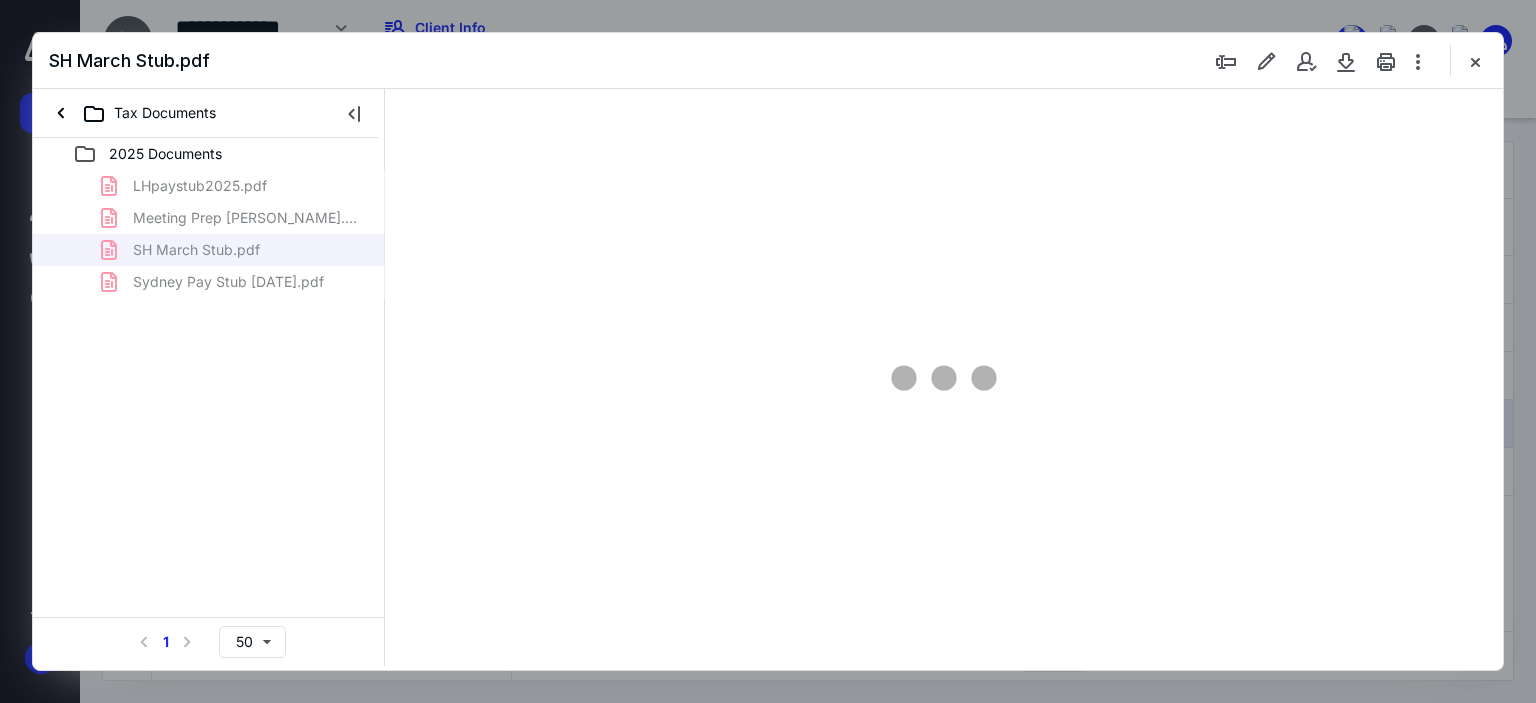 scroll, scrollTop: 0, scrollLeft: 0, axis: both 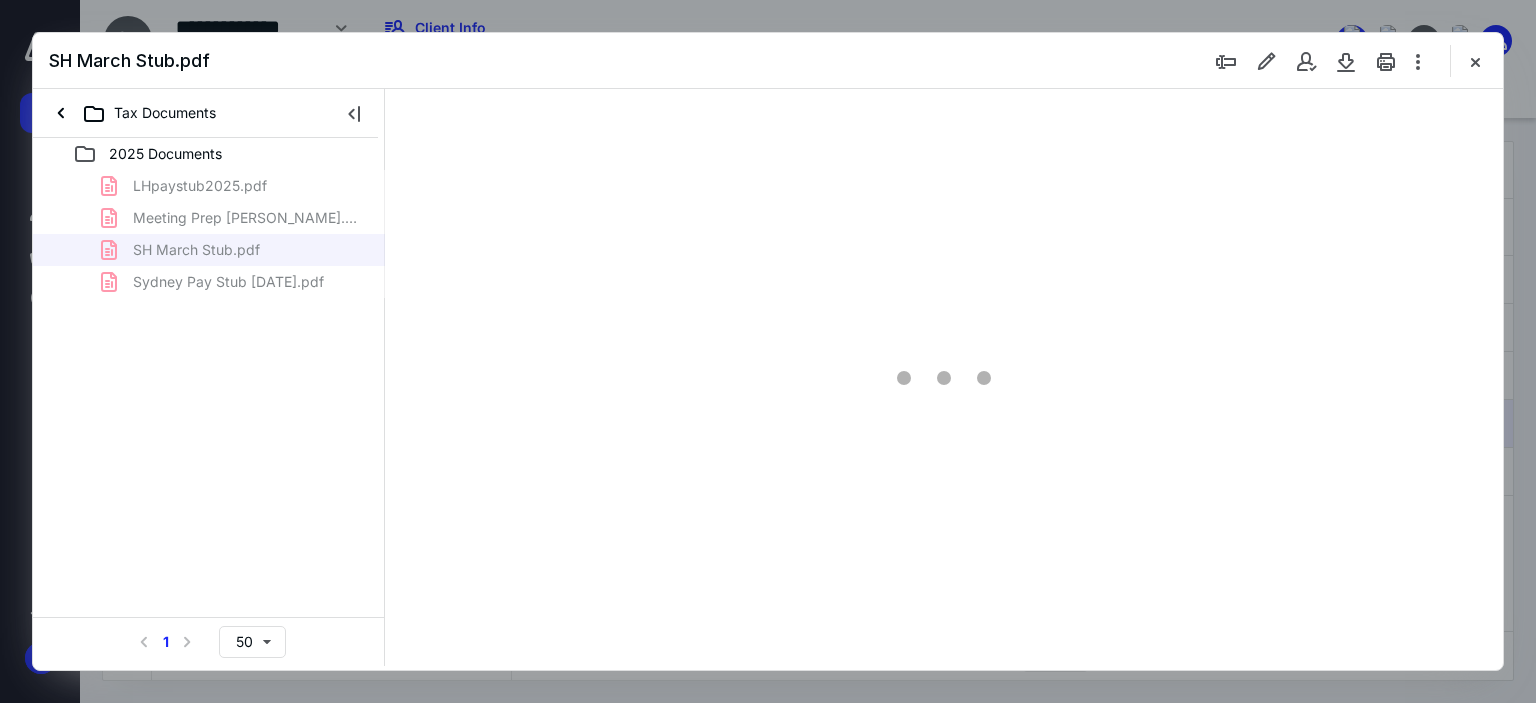 type on "63" 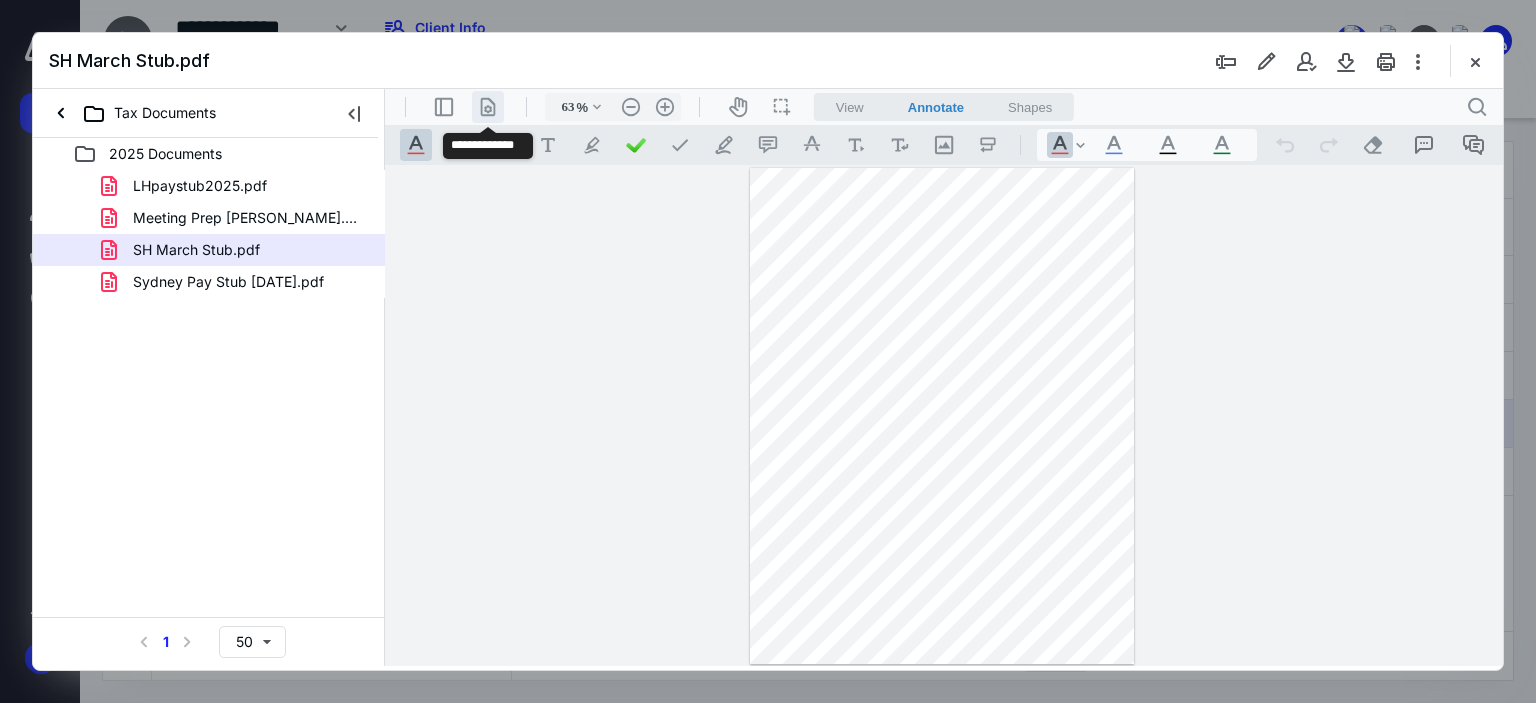 click on ".cls-1{fill:#abb0c4;} icon - header - page manipulation - line" at bounding box center (488, 107) 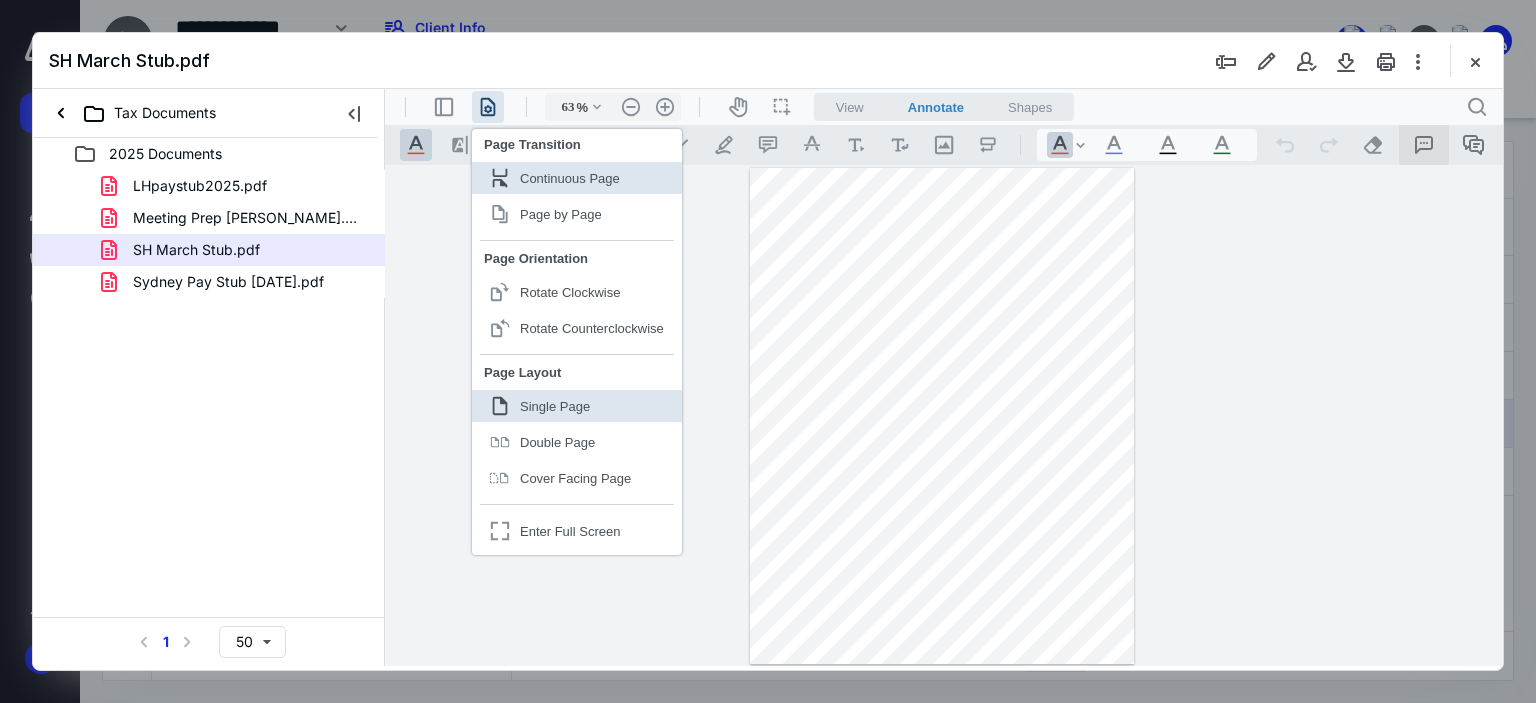 click 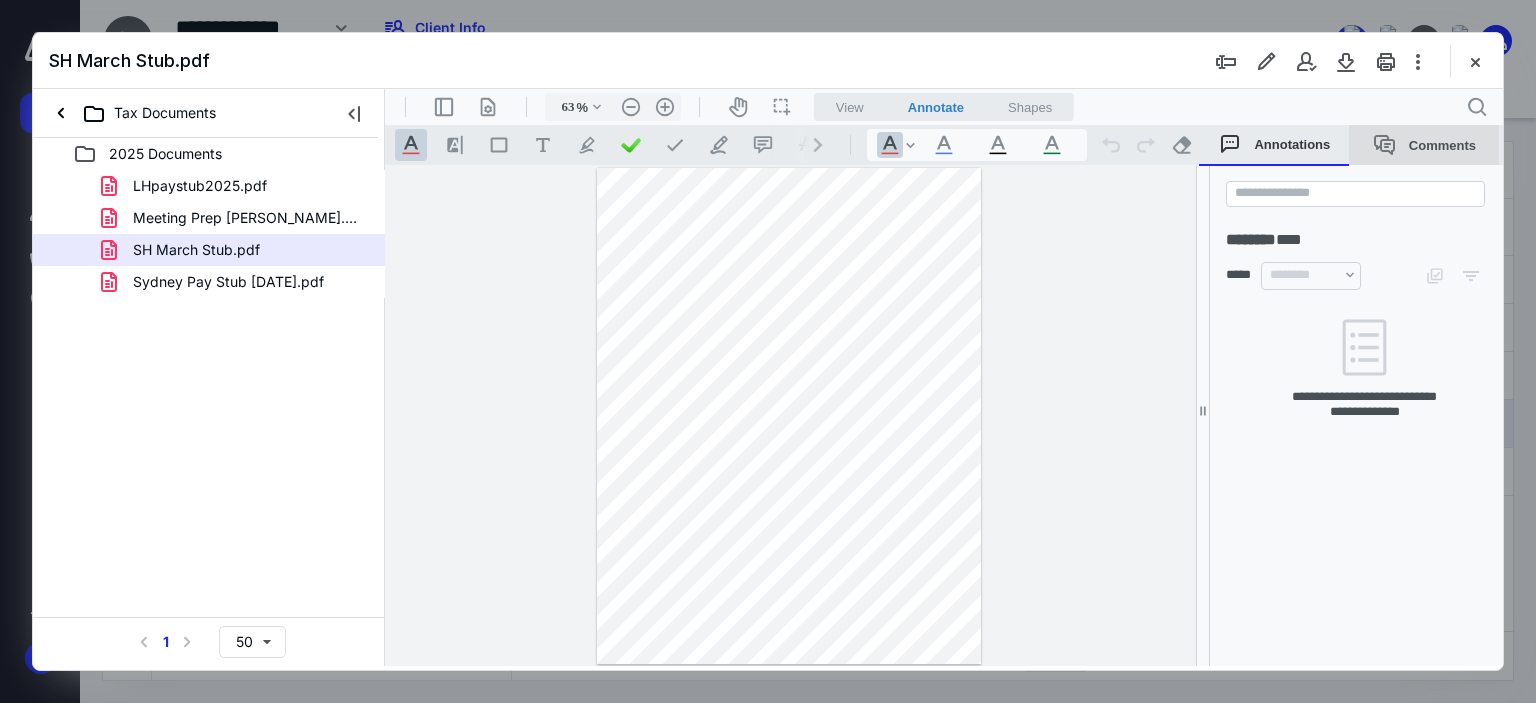 click on "Comments" at bounding box center [1424, 145] 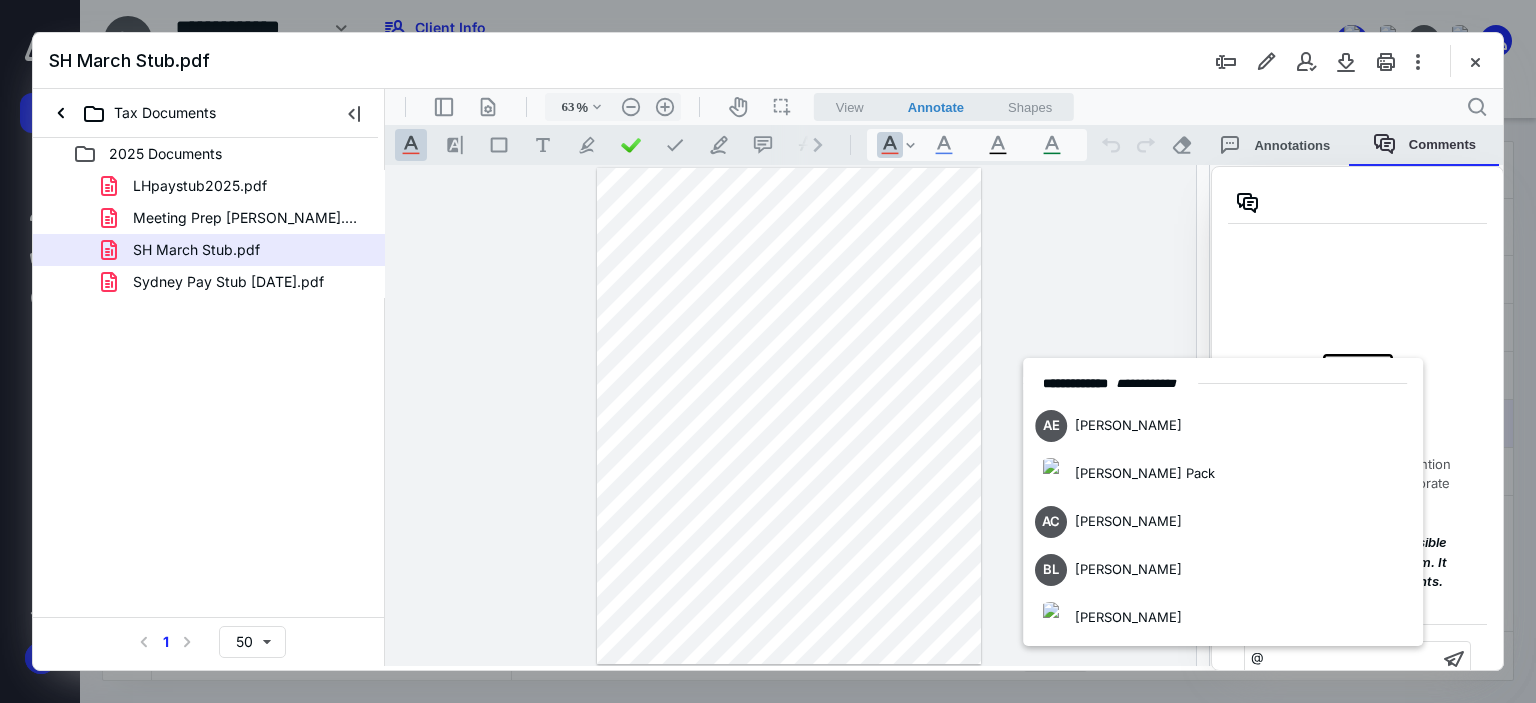 type 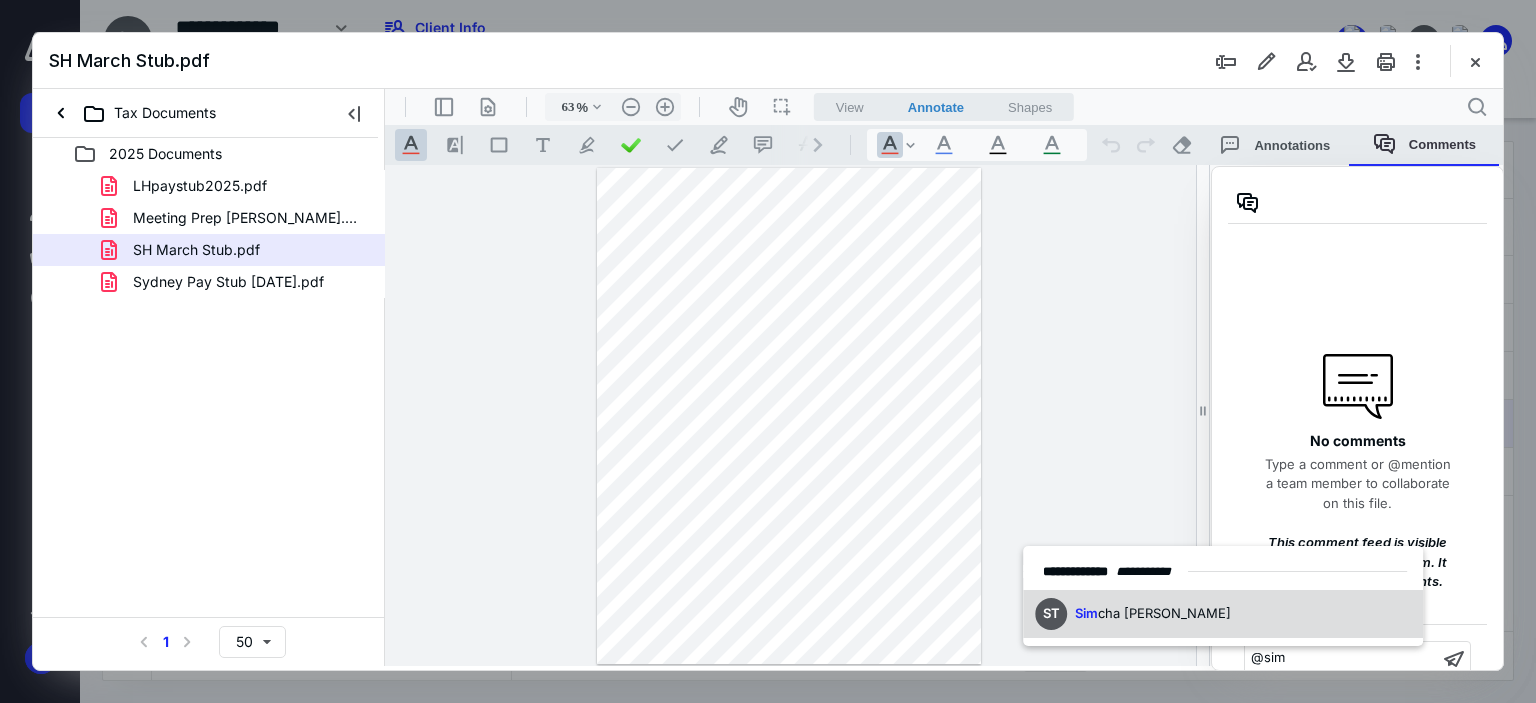 click on "cha [PERSON_NAME]" at bounding box center [1164, 613] 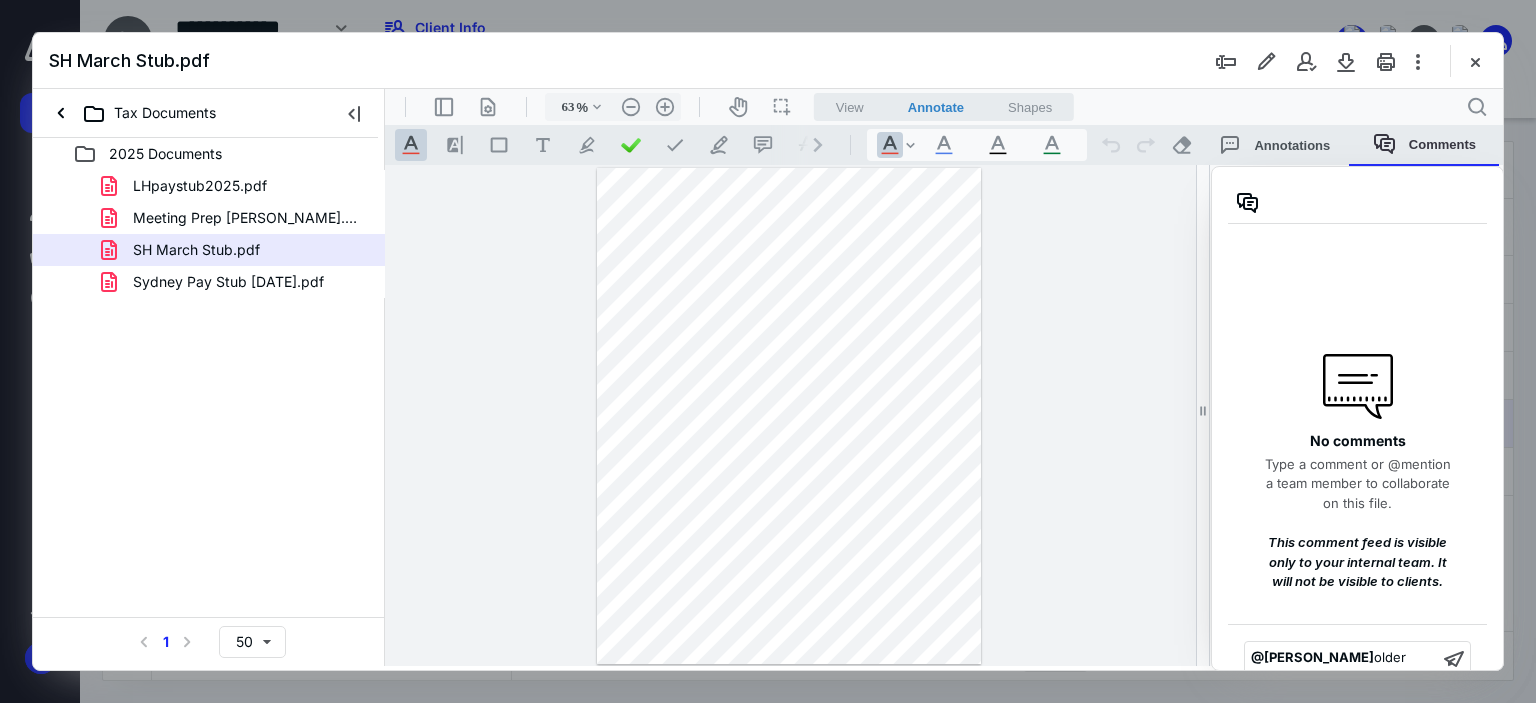 scroll, scrollTop: 13, scrollLeft: 0, axis: vertical 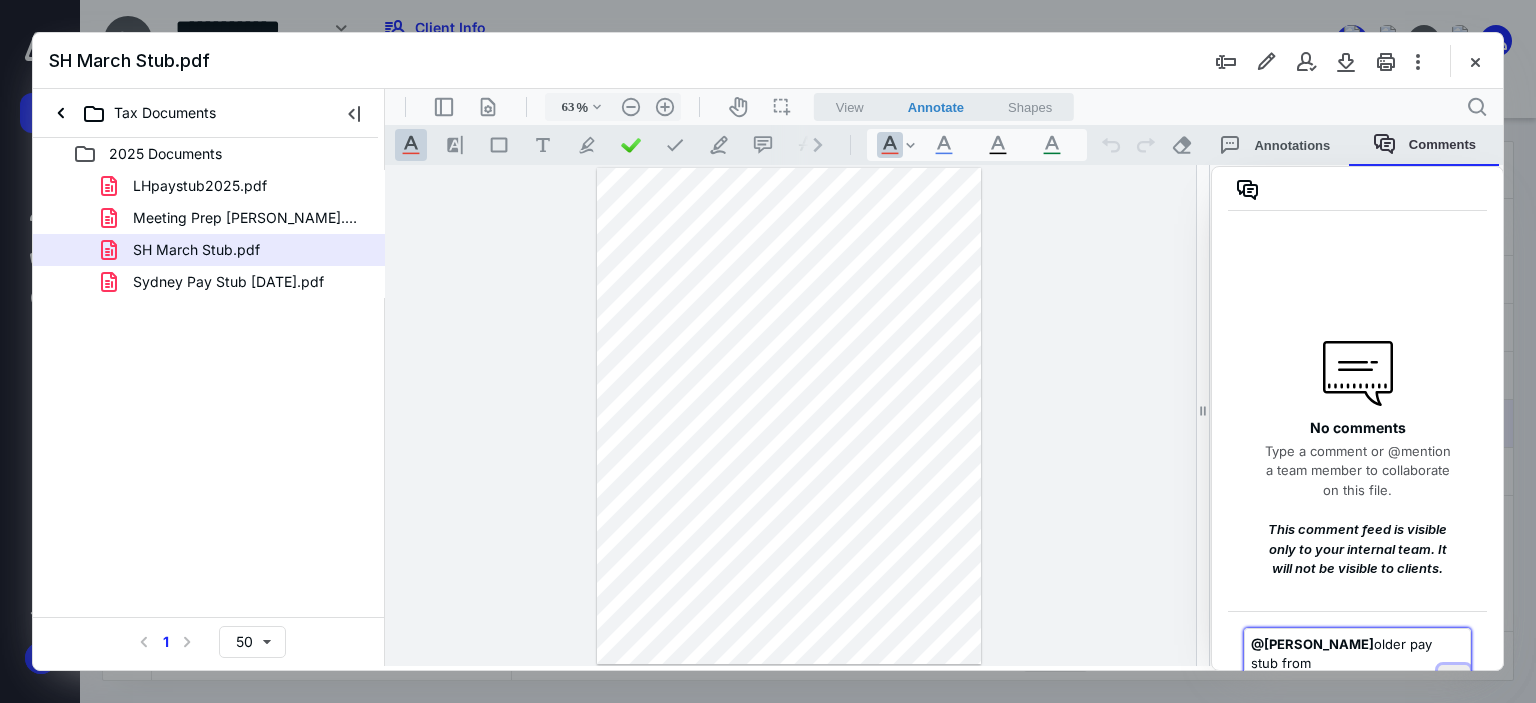 click at bounding box center (1454, 681) 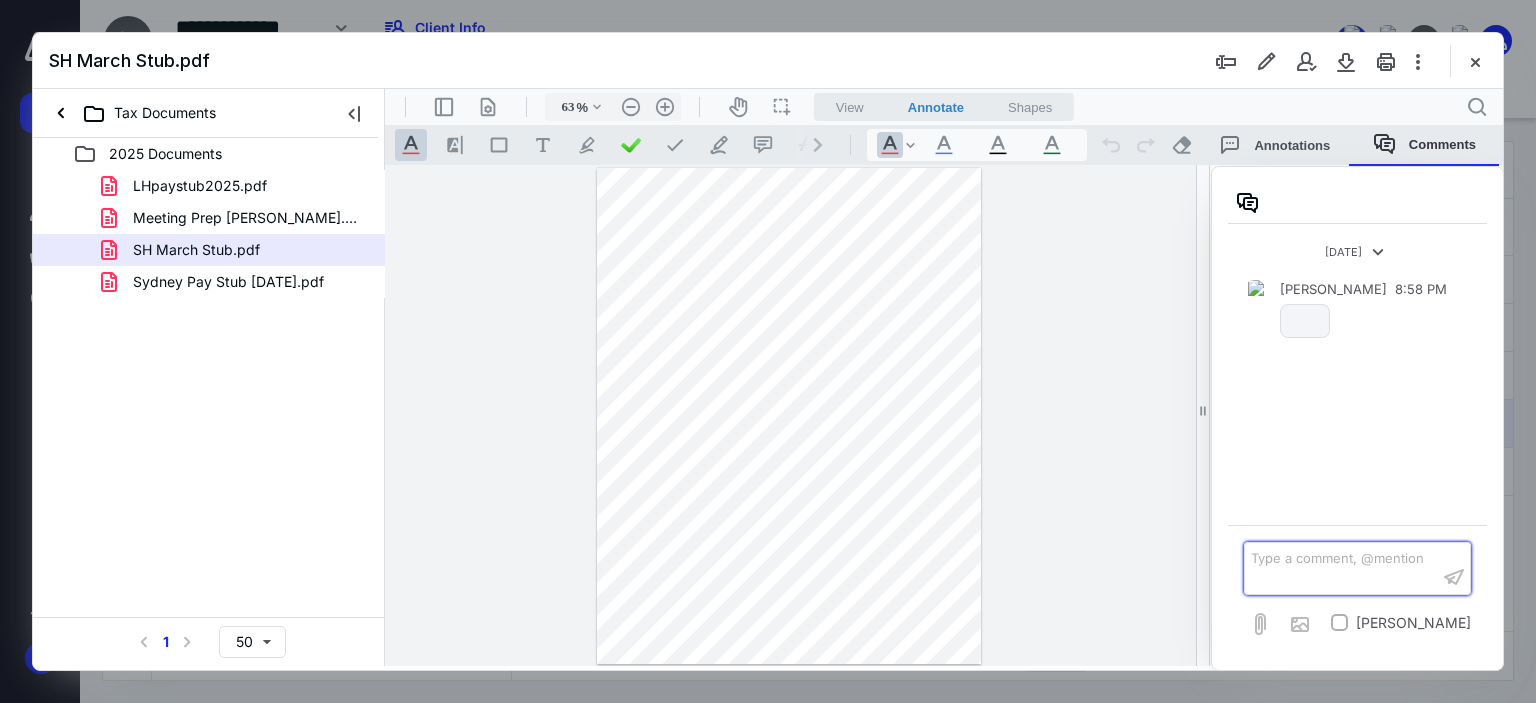 scroll, scrollTop: 0, scrollLeft: 0, axis: both 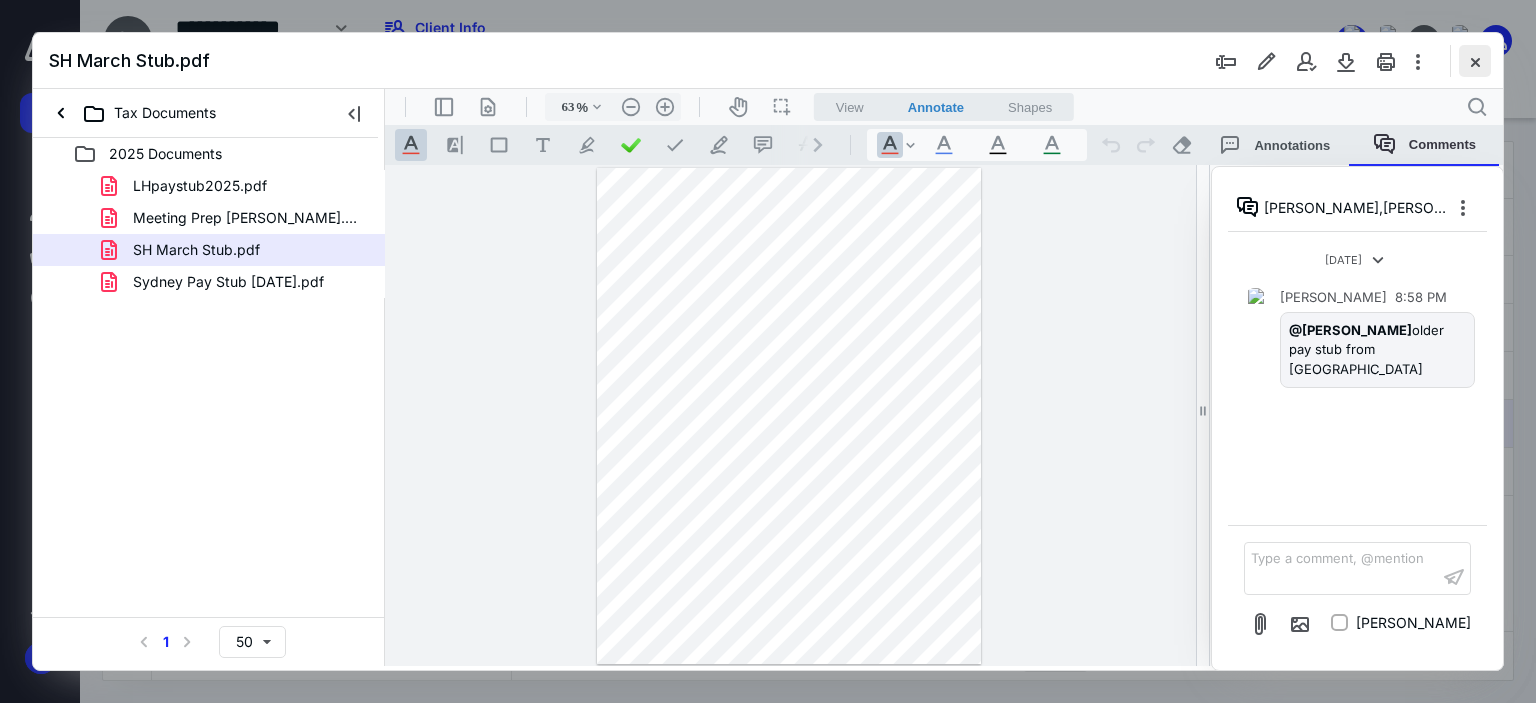 click at bounding box center [1475, 61] 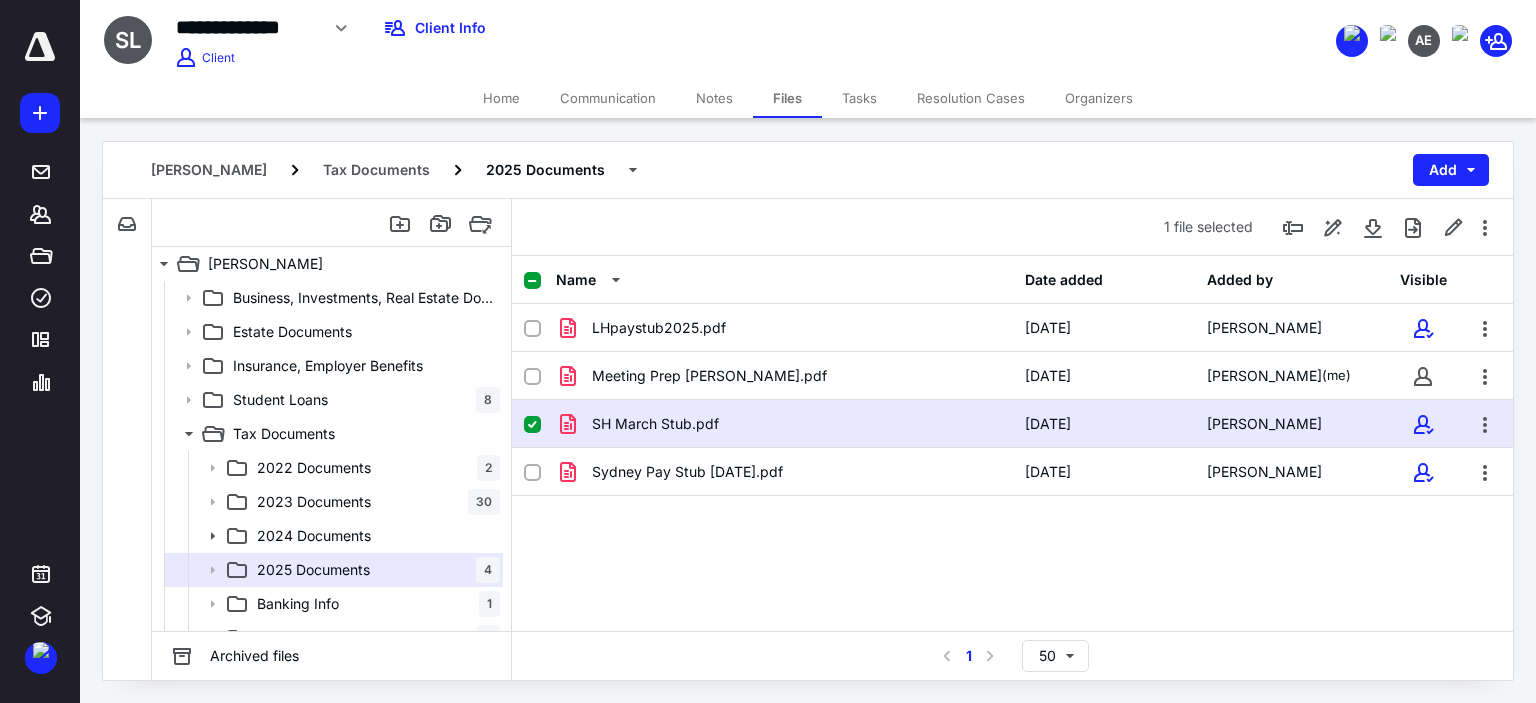 click on "Communication" 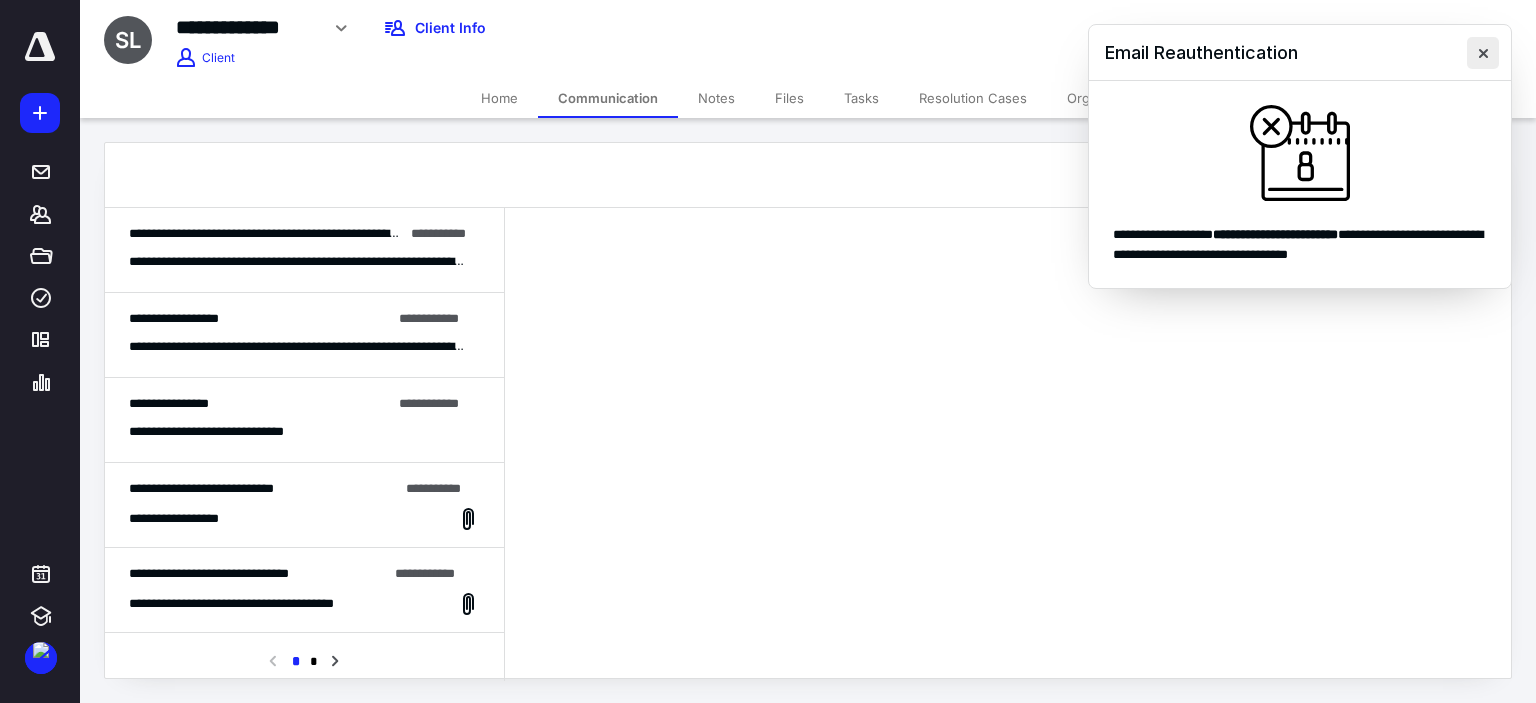 click 